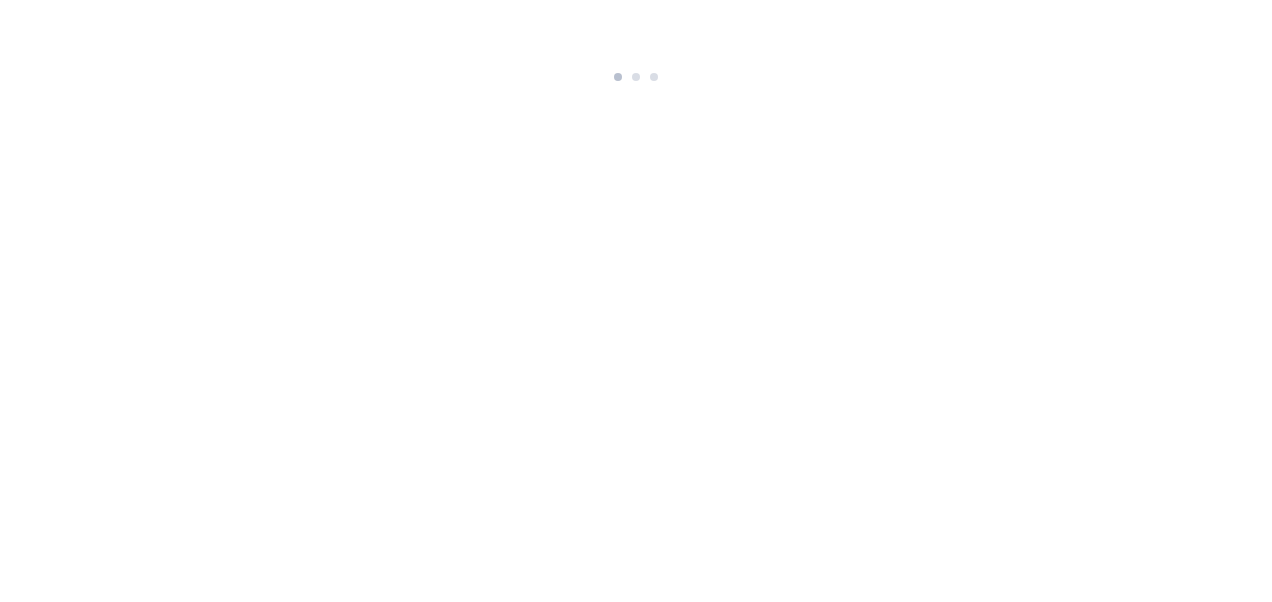 scroll, scrollTop: 0, scrollLeft: 0, axis: both 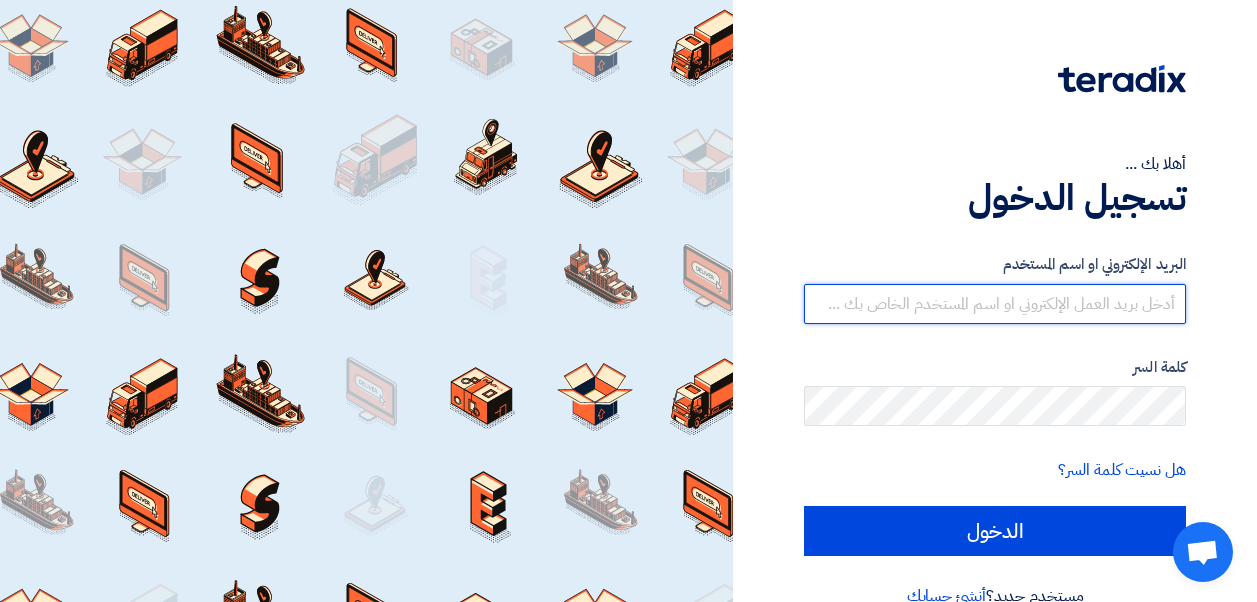 click at bounding box center [995, 304] 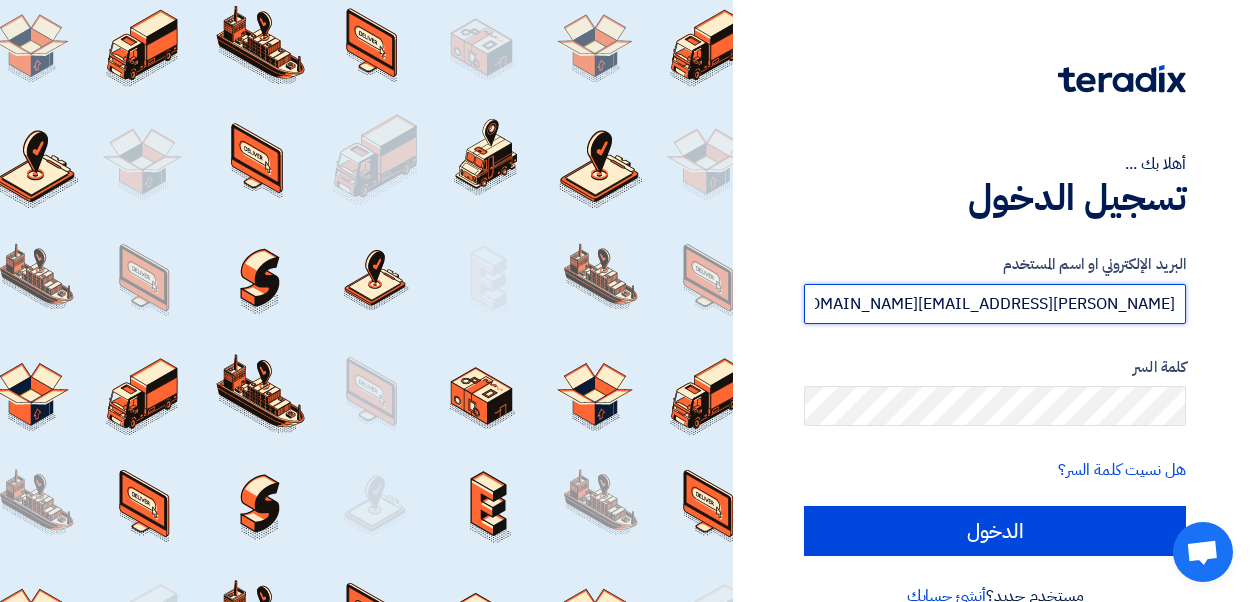 type on "[PERSON_NAME][EMAIL_ADDRESS][DOMAIN_NAME]" 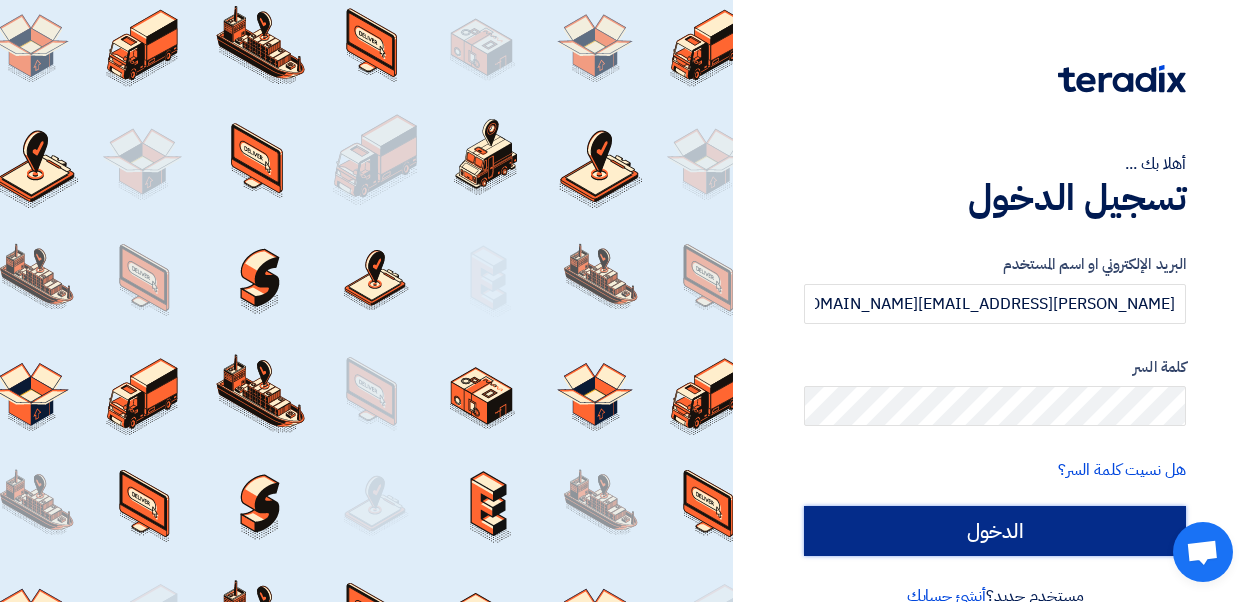 click on "الدخول" 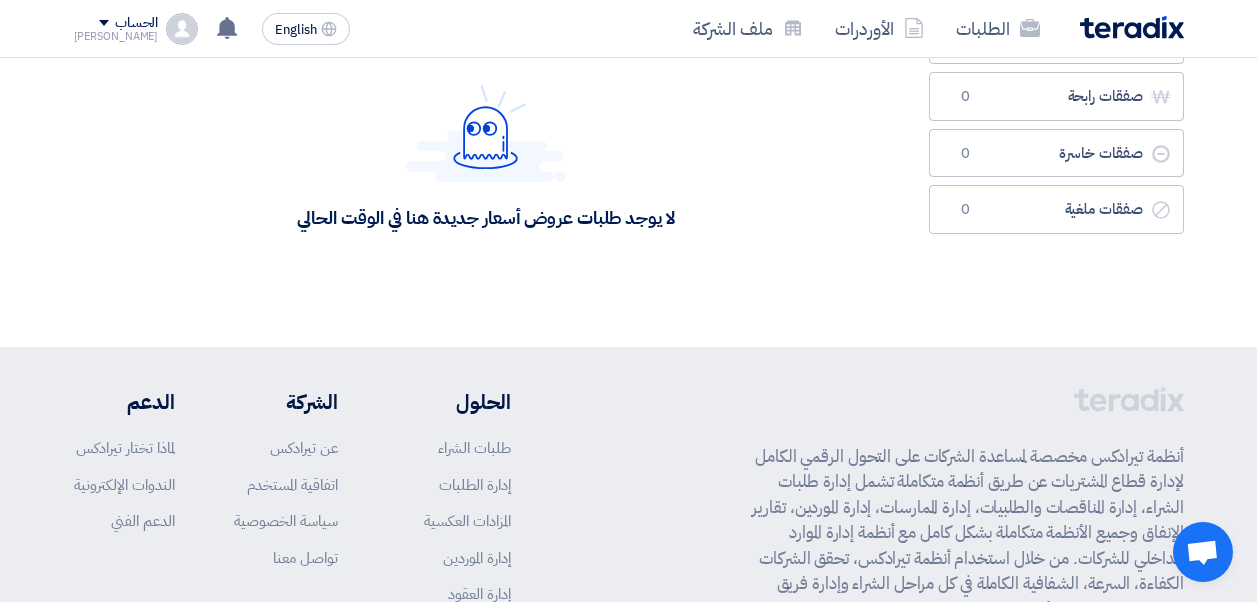 scroll, scrollTop: 0, scrollLeft: 0, axis: both 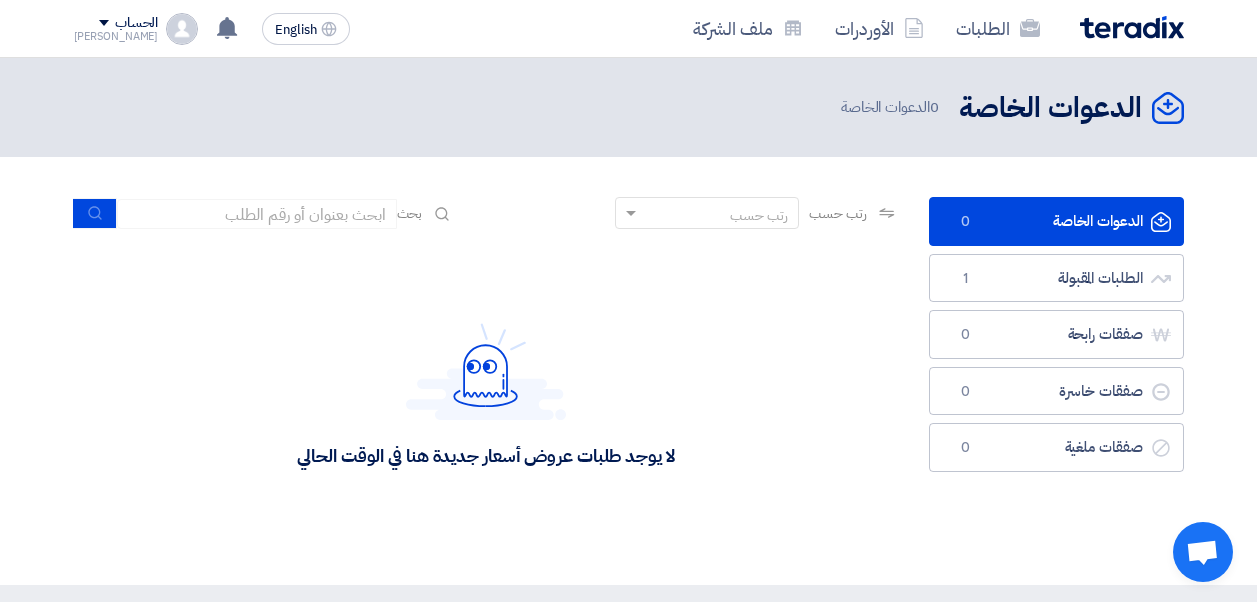 click on "الدعوات الخاصة
الدعوات الخاصة
0
الطلبات المقبولة
الطلبات المقبولة
1
صفقات رابحة
صفقات رابحة
0
صفقات خاسرة
صفقات خاسرة
0" 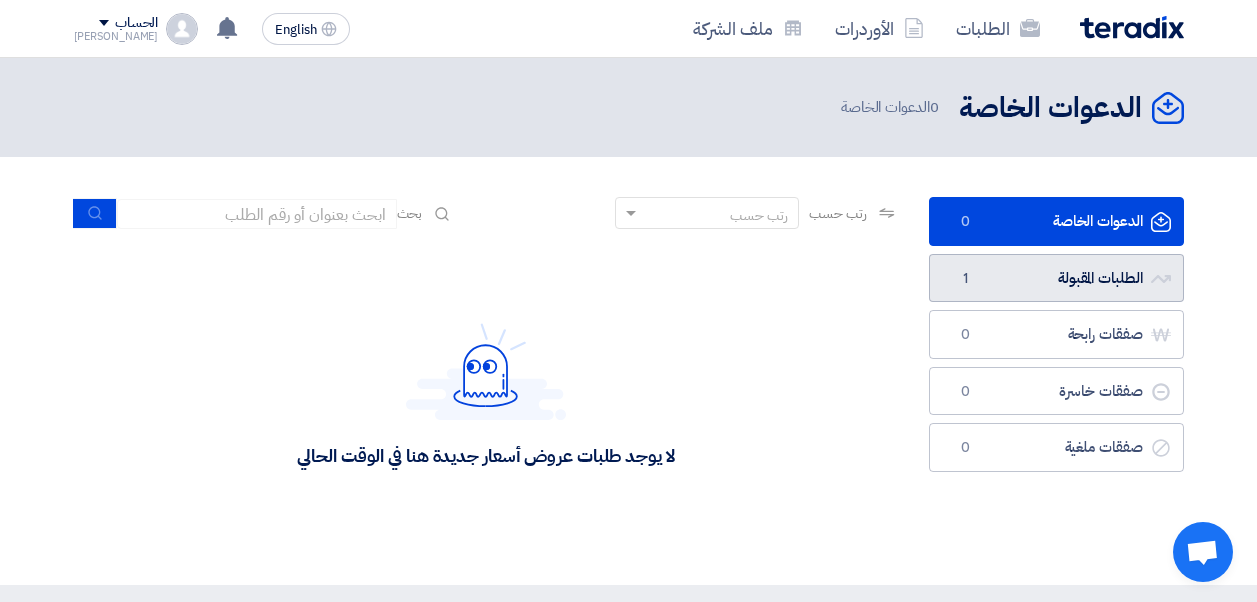 click on "الطلبات المقبولة
الطلبات المقبولة
1" 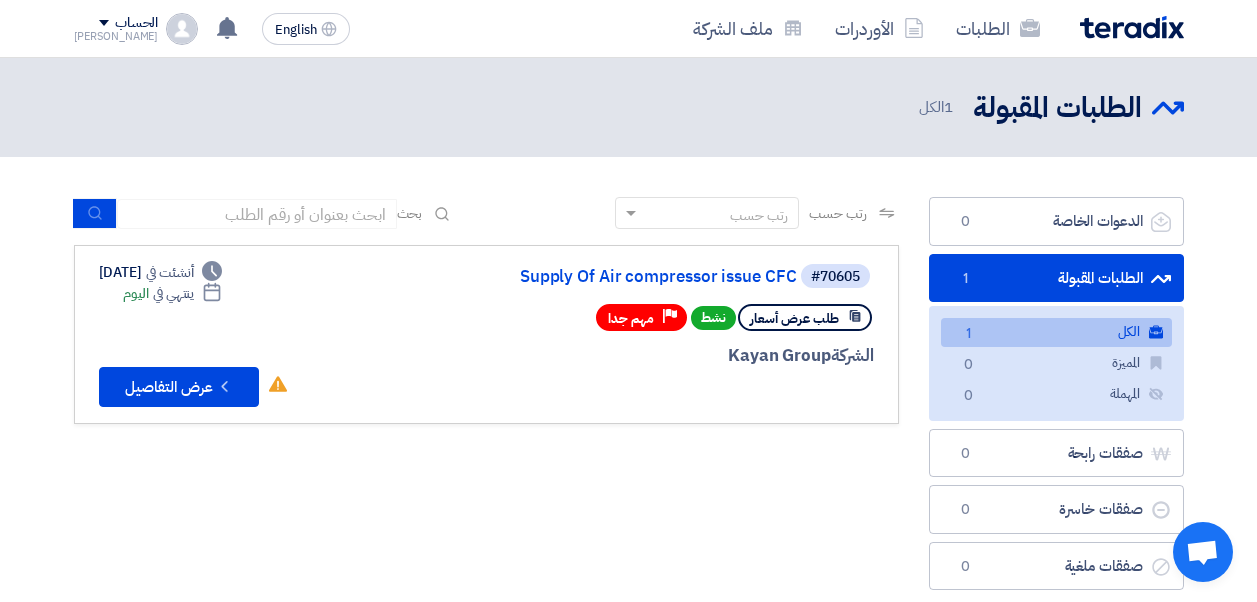 click on "الكل
الكل
1" 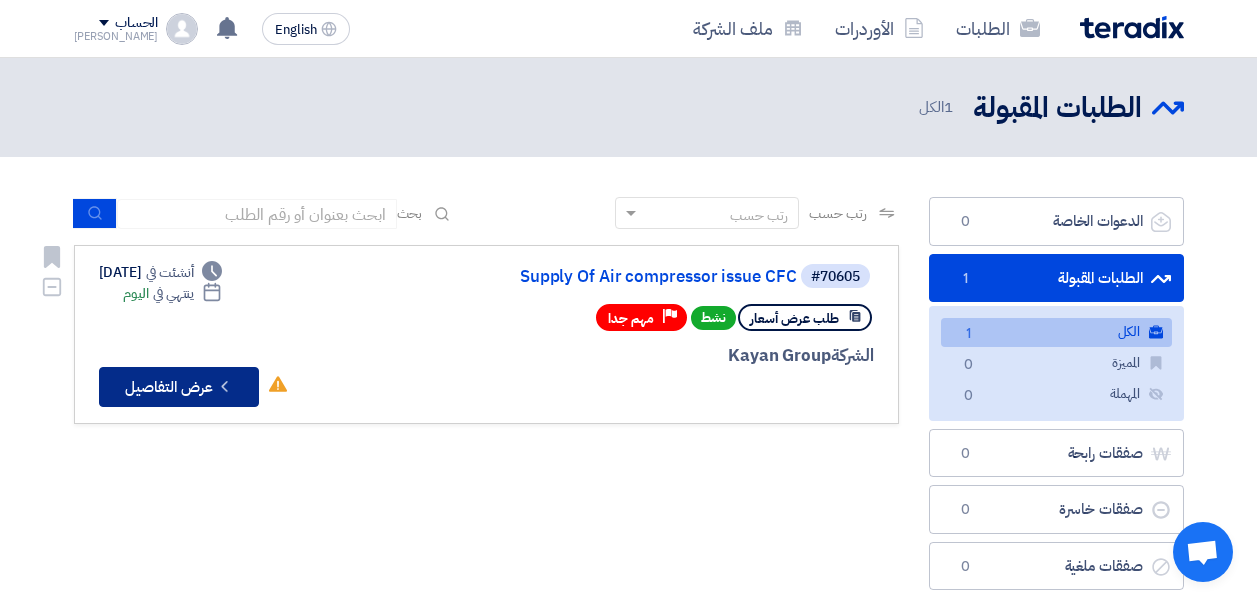 click on "Check details
عرض التفاصيل" 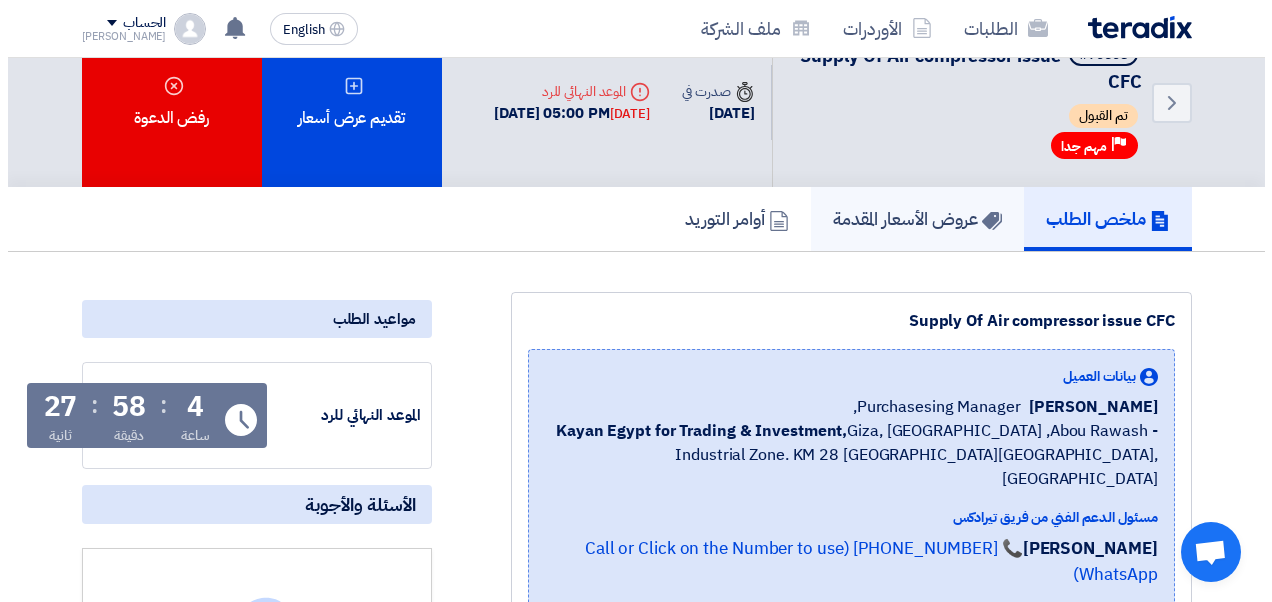scroll, scrollTop: 0, scrollLeft: 0, axis: both 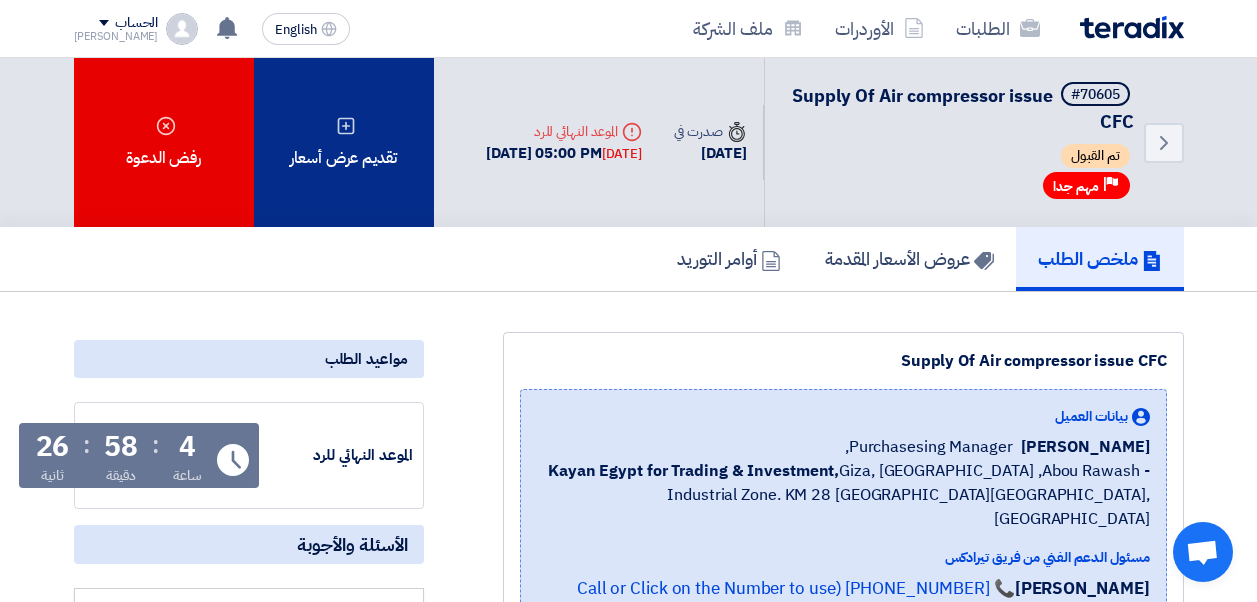 click on "تقديم عرض أسعار" 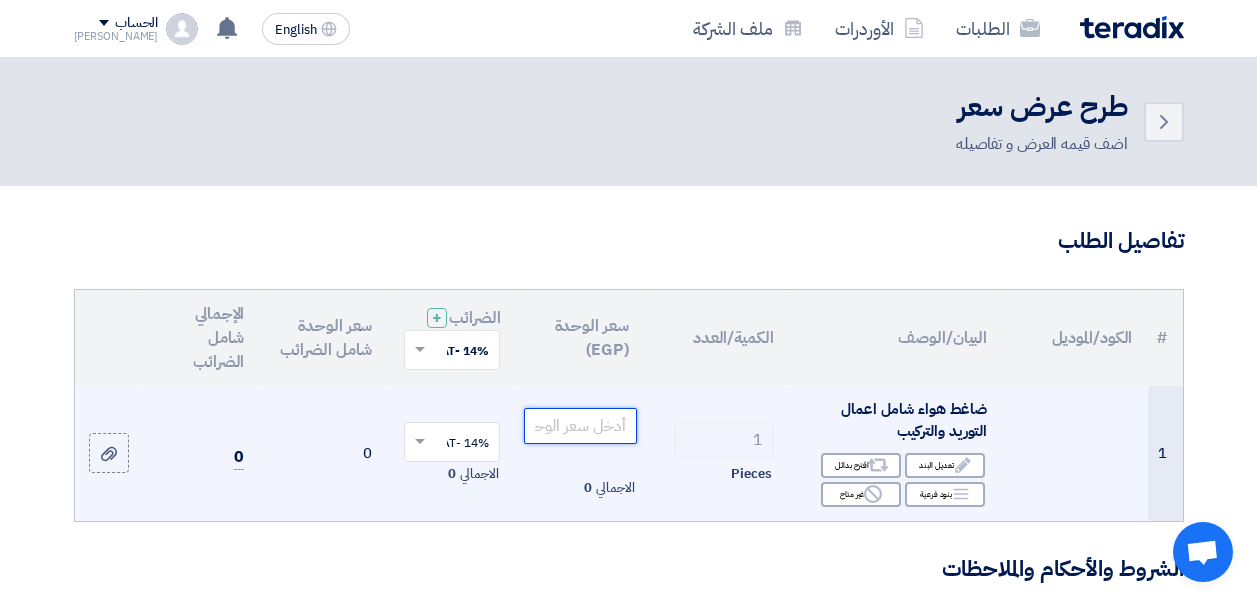 click 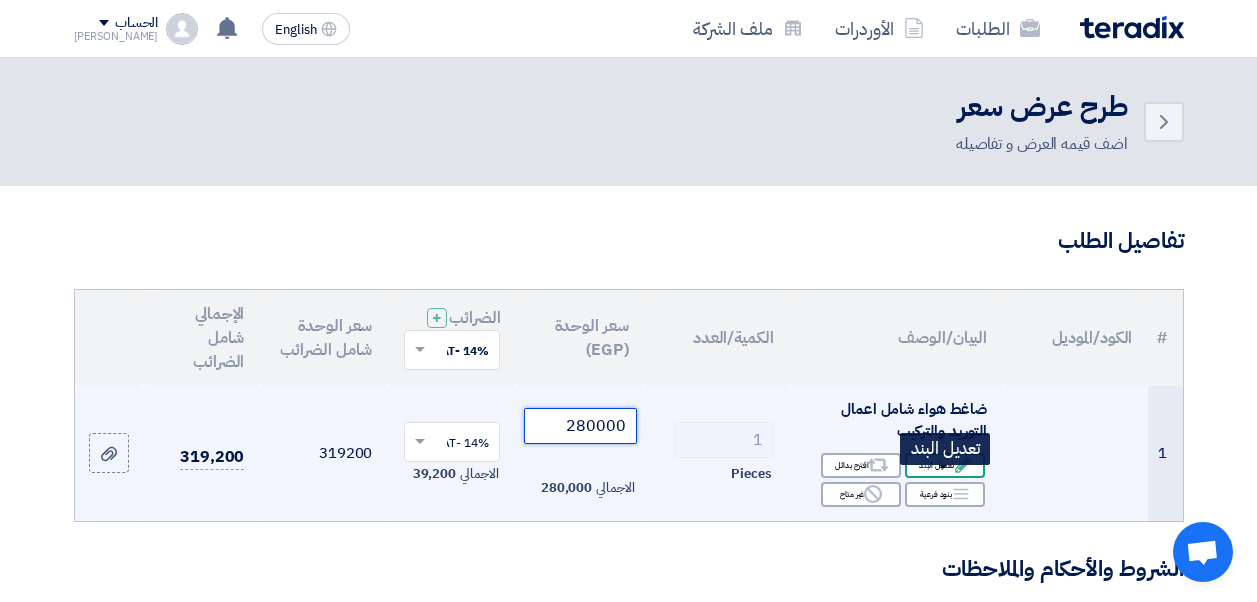 type on "280000" 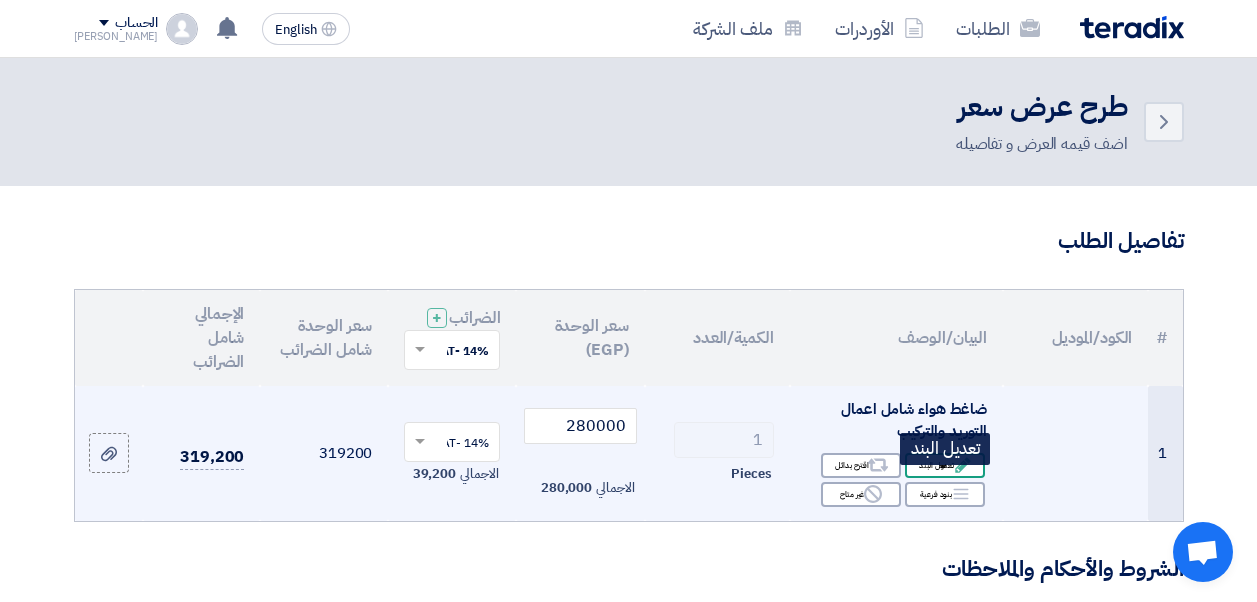 click on "Edit" 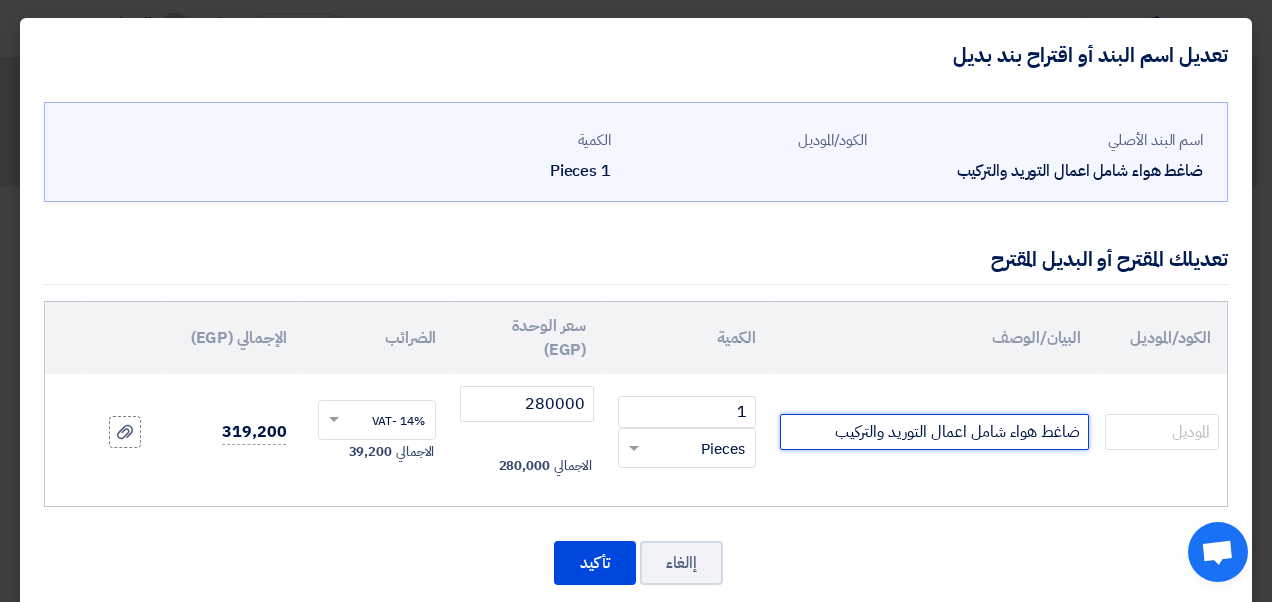 click on "ضاغط هواء شامل اعمال التوريد والتركيب" 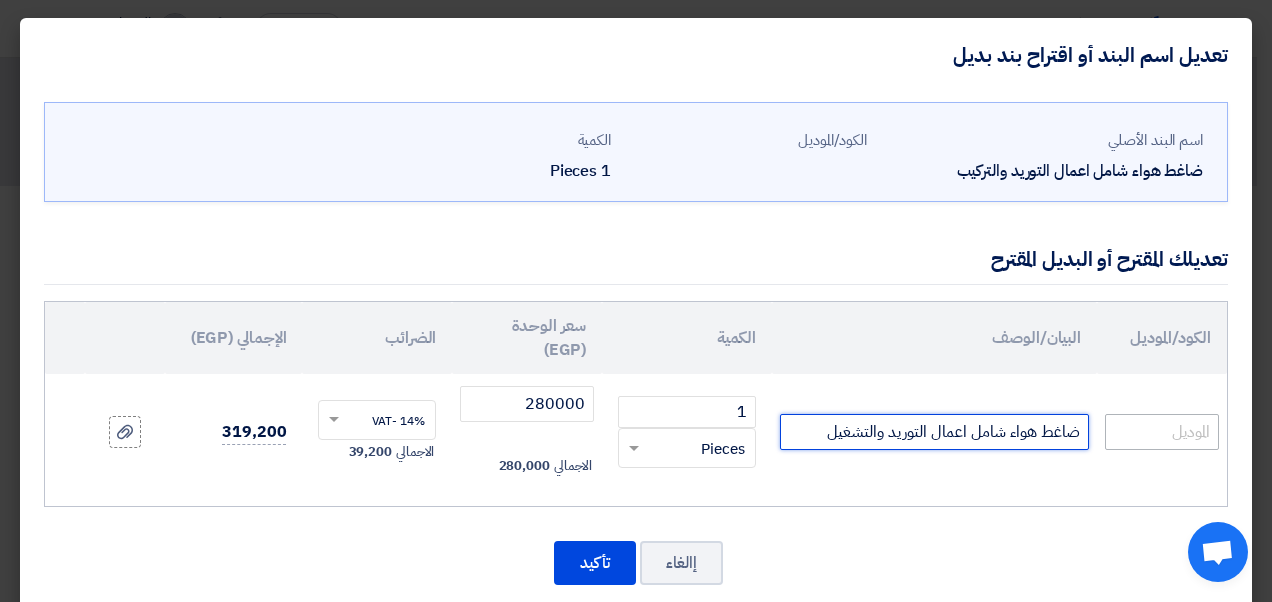 type on "ضاغط هواء شامل اعمال التوريد والتشغيل" 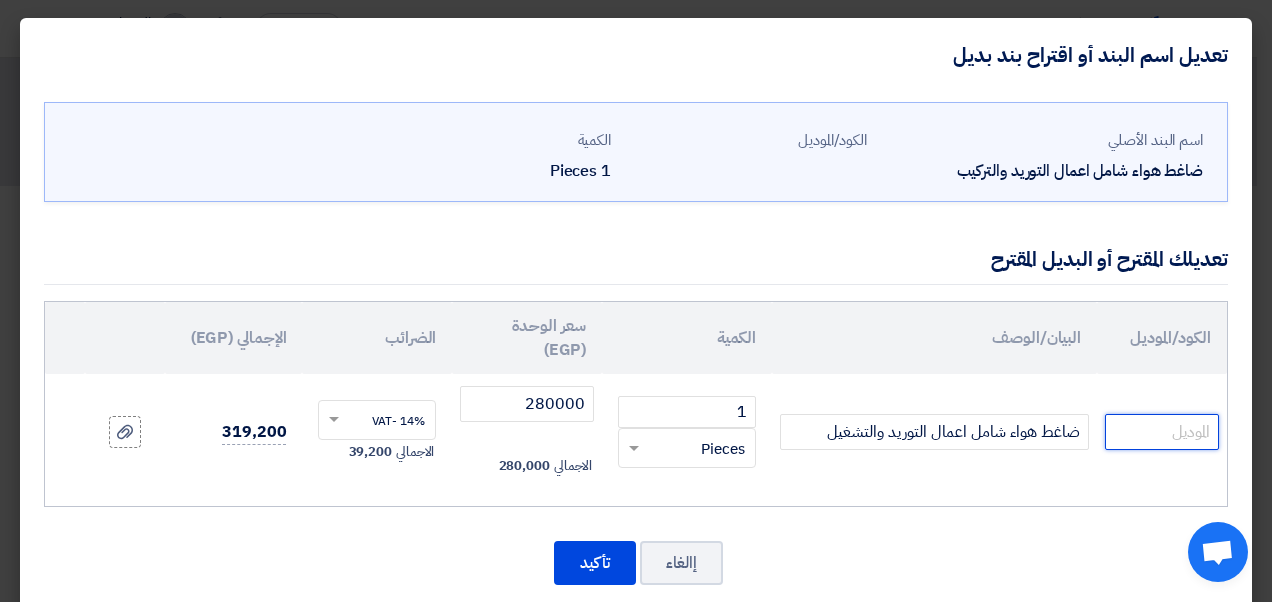 click 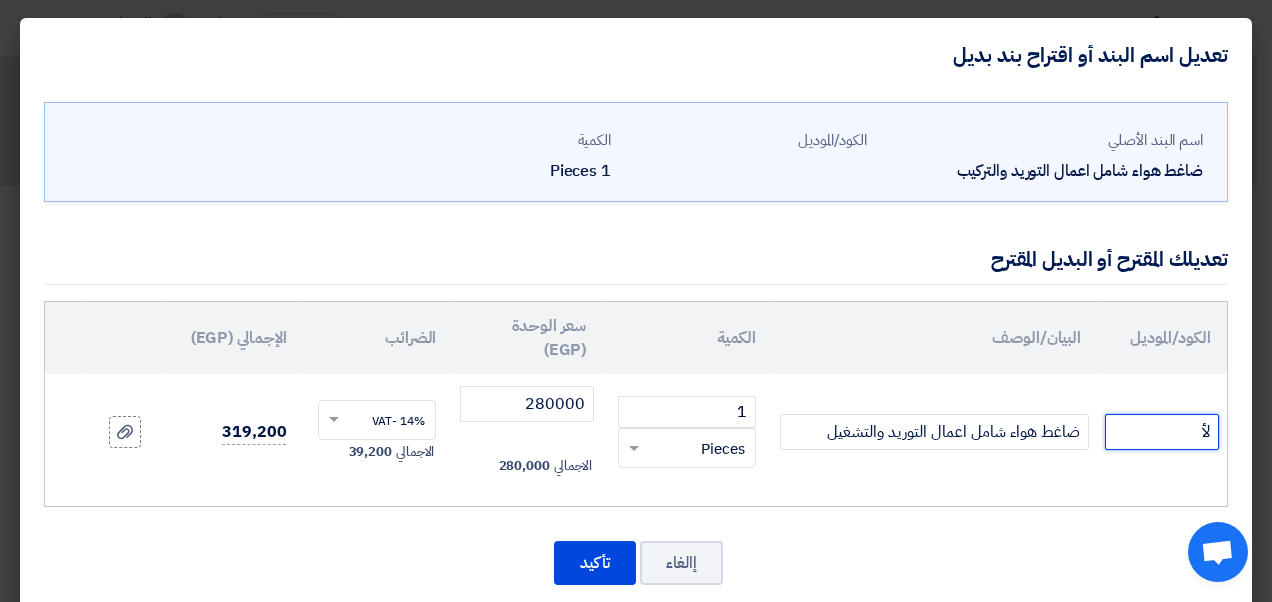 type on "ل" 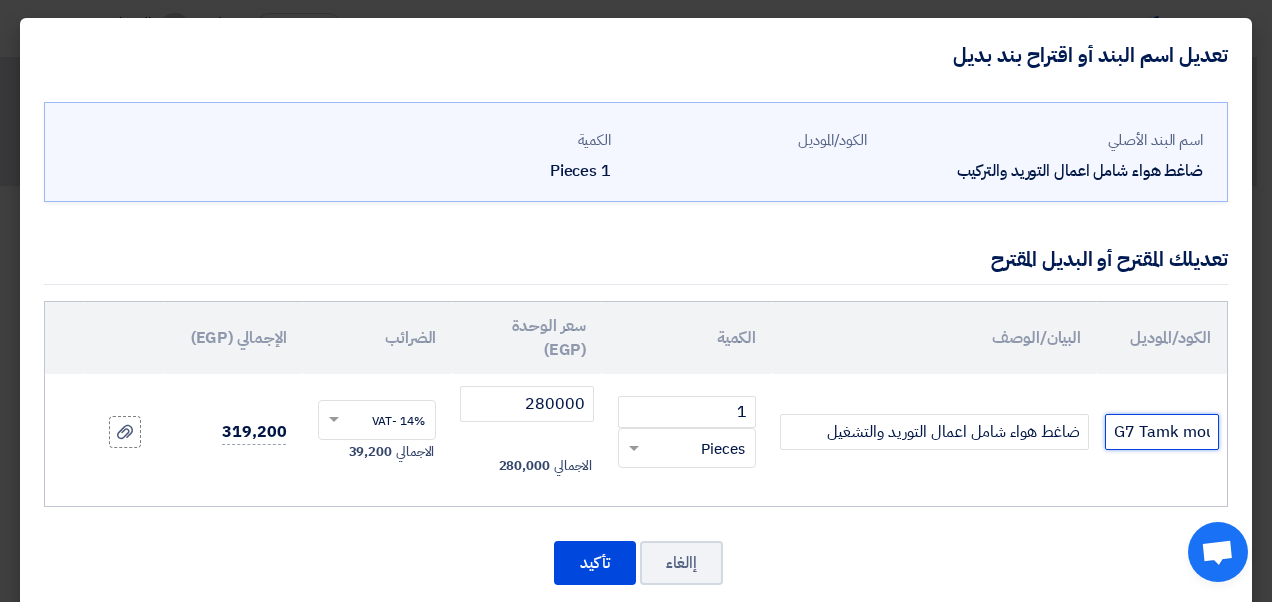 scroll, scrollTop: 0, scrollLeft: 0, axis: both 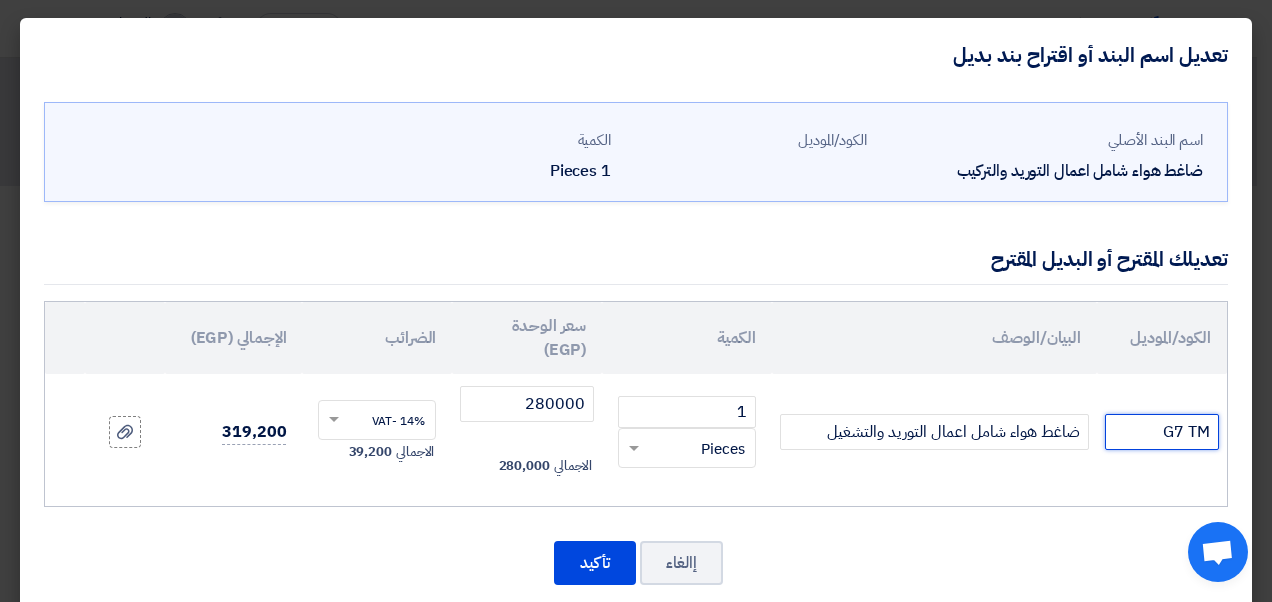type on "G7 TM" 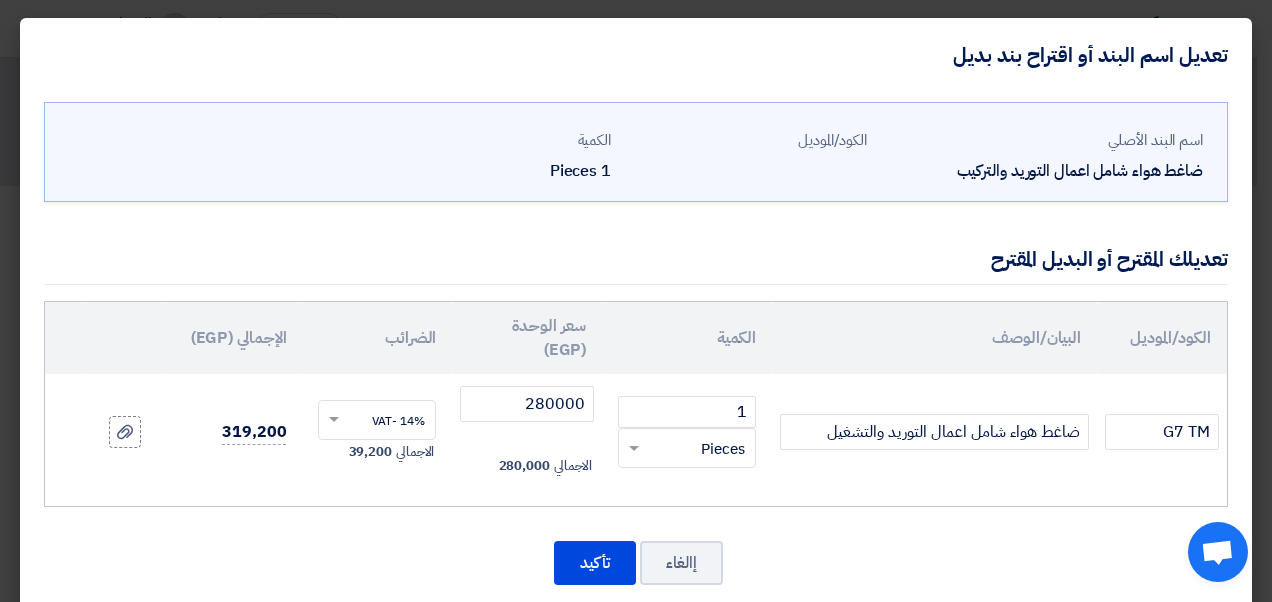 click 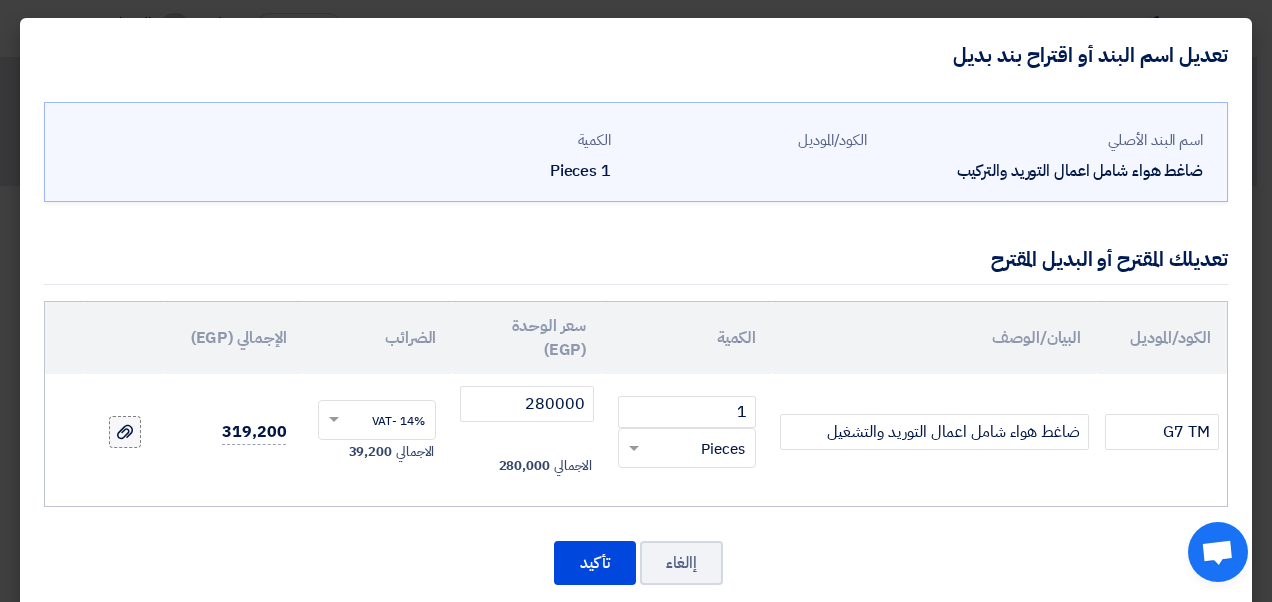 click 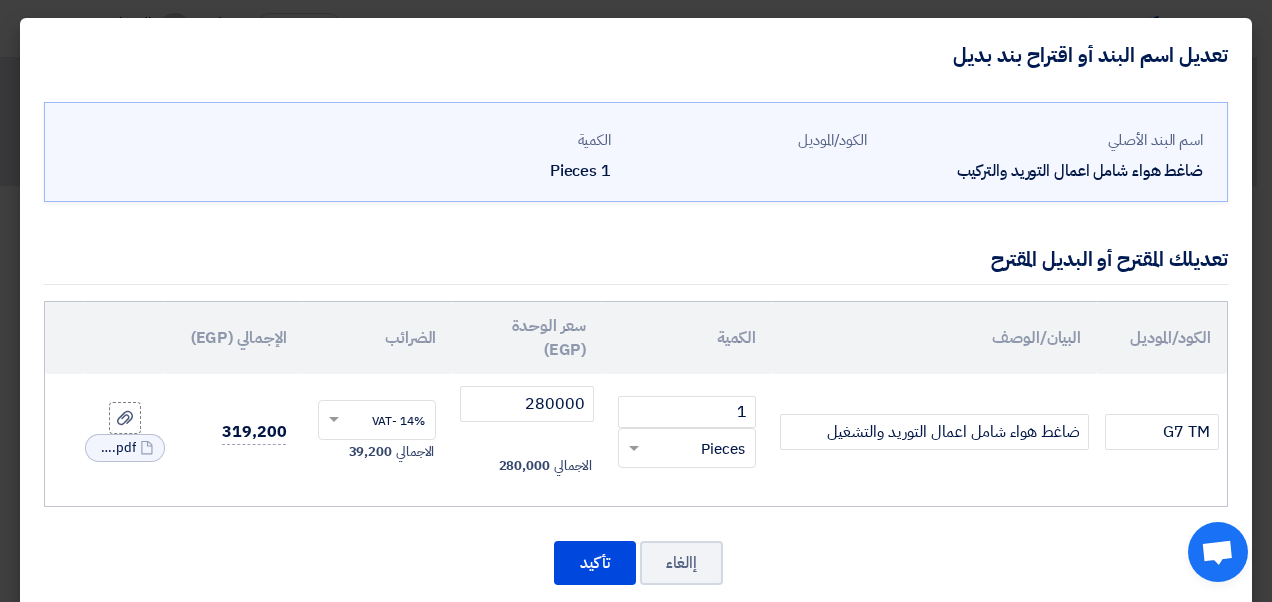 click on "ضاغط هواء شامل اعمال التوريد والتشغيل" 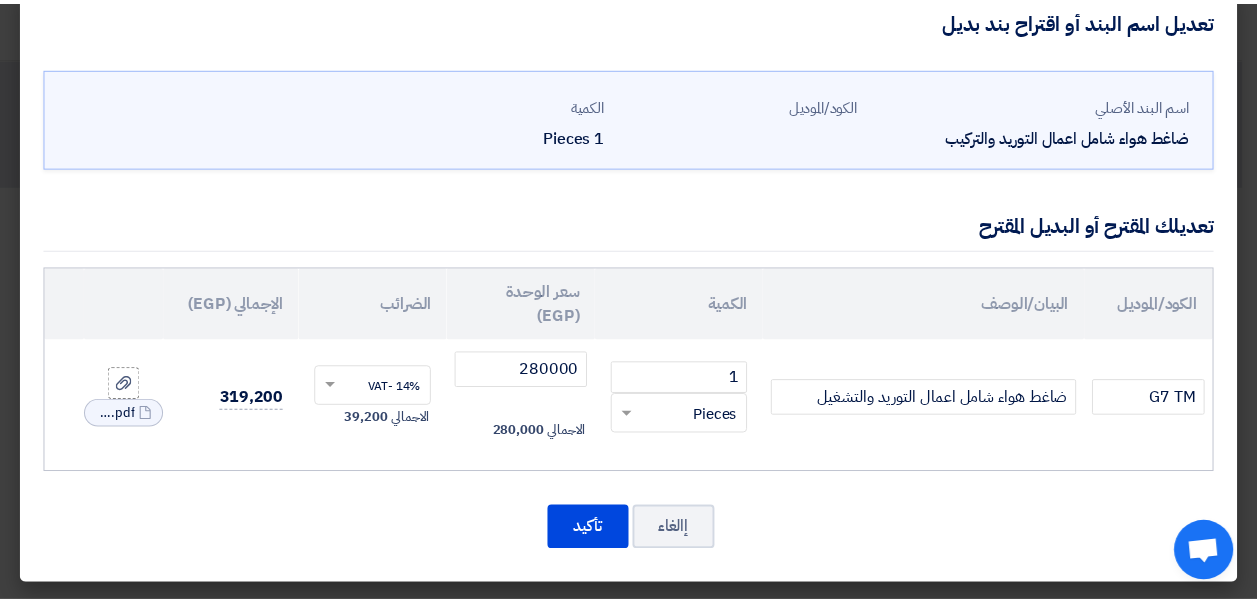 scroll, scrollTop: 0, scrollLeft: 0, axis: both 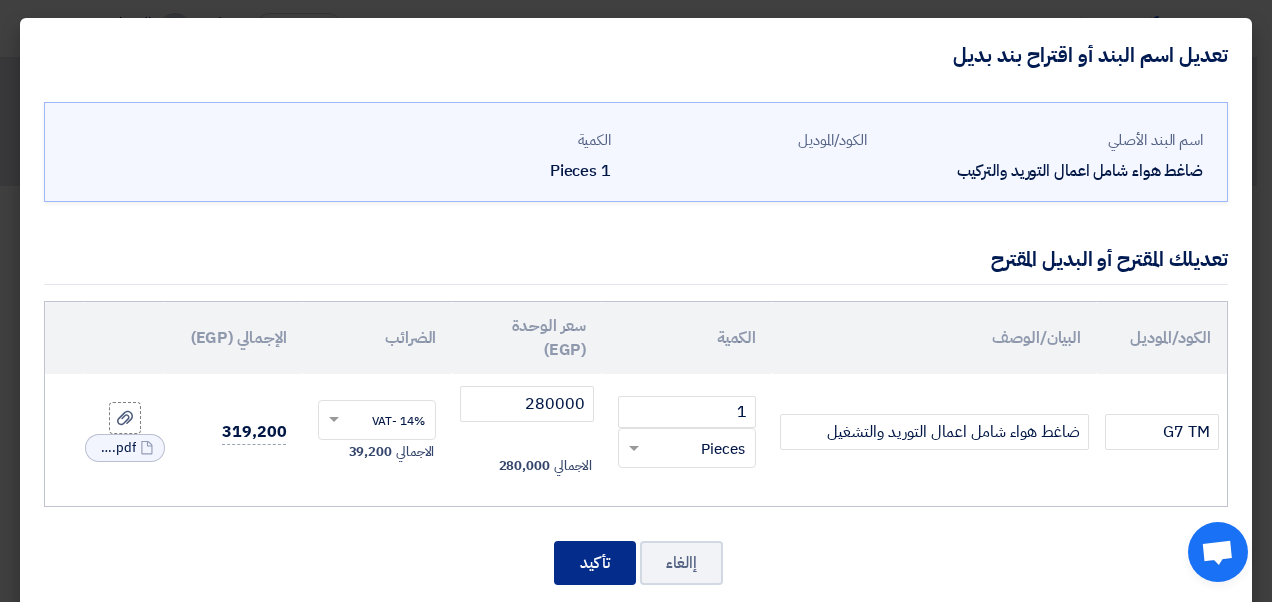 click on "تأكيد" 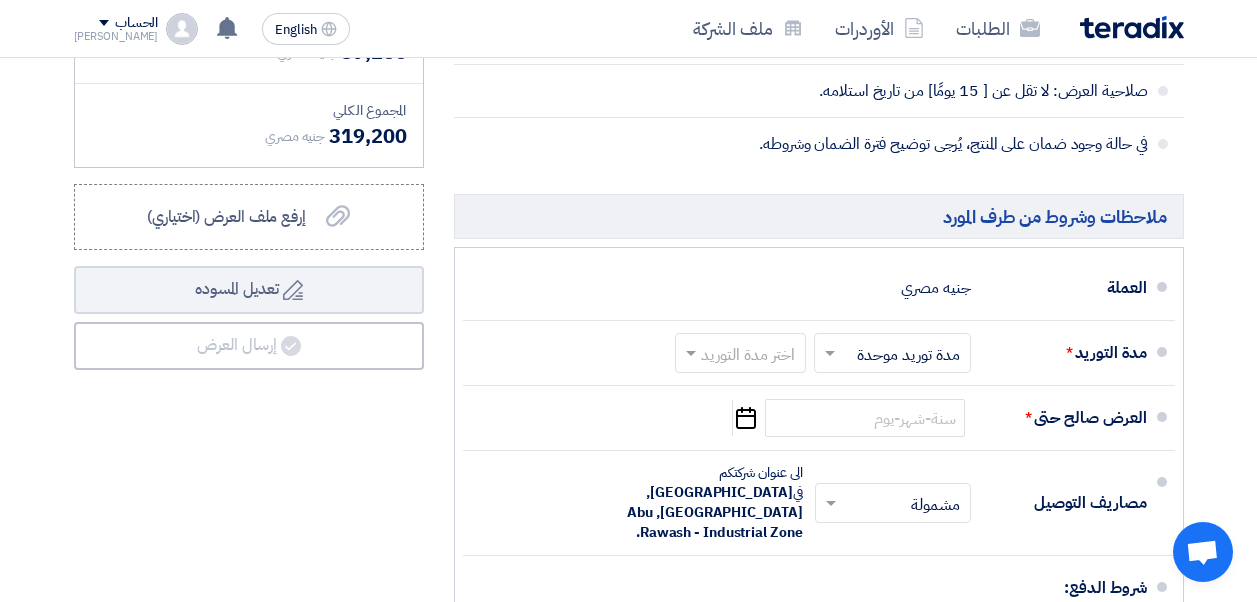 scroll, scrollTop: 840, scrollLeft: 0, axis: vertical 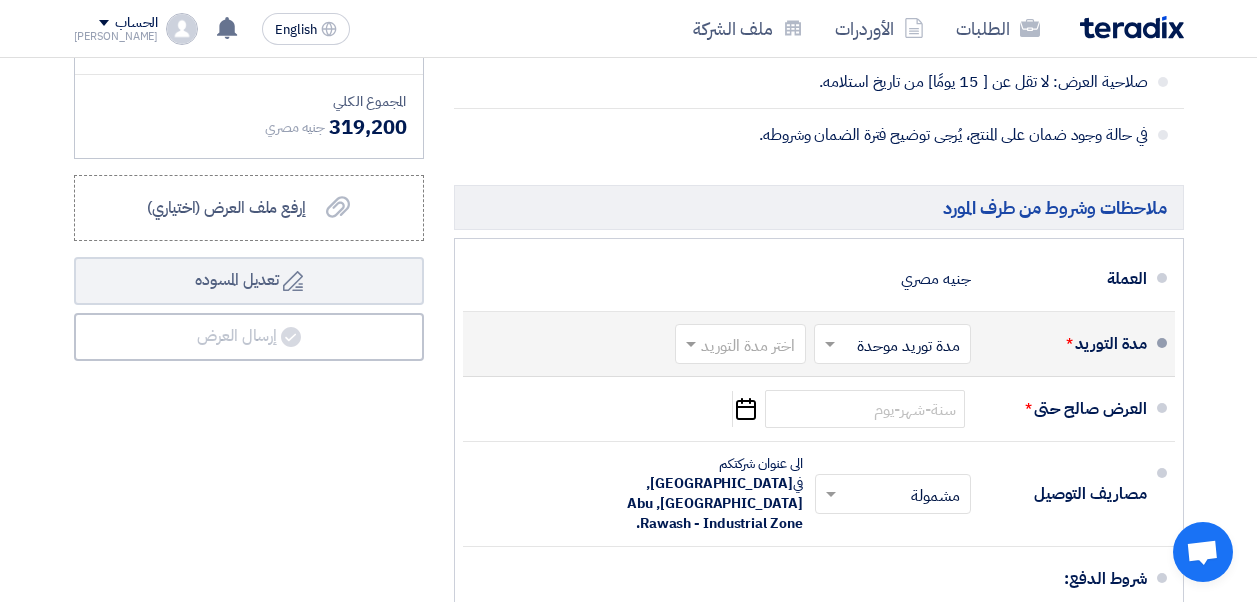 click 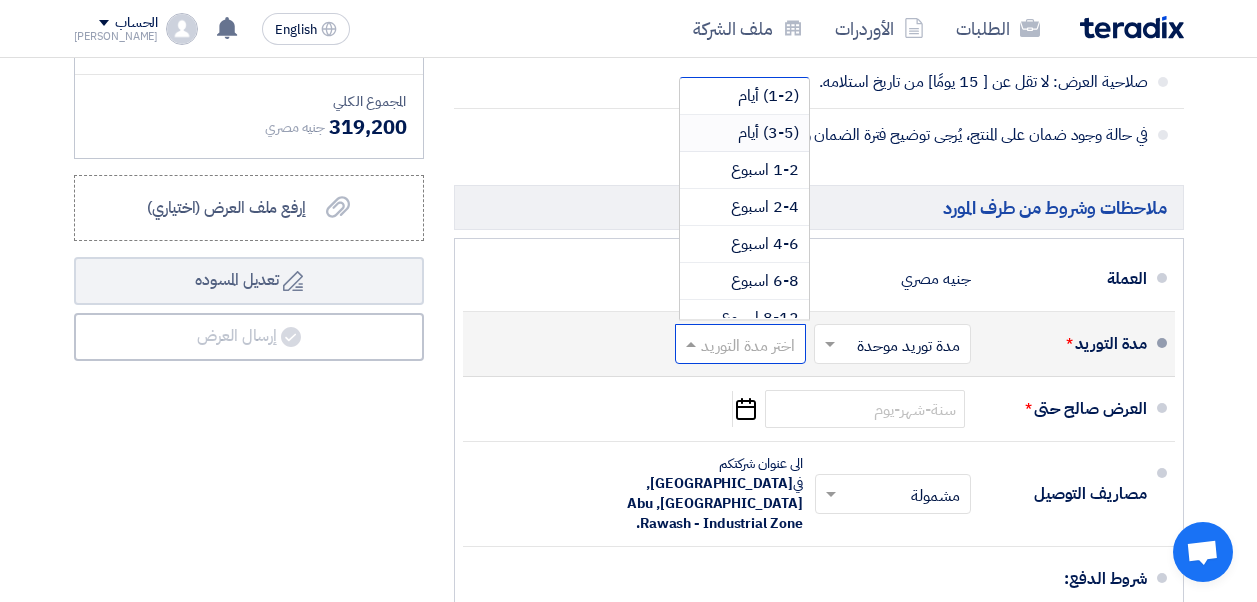 click on "(3-5) أيام" at bounding box center [768, 133] 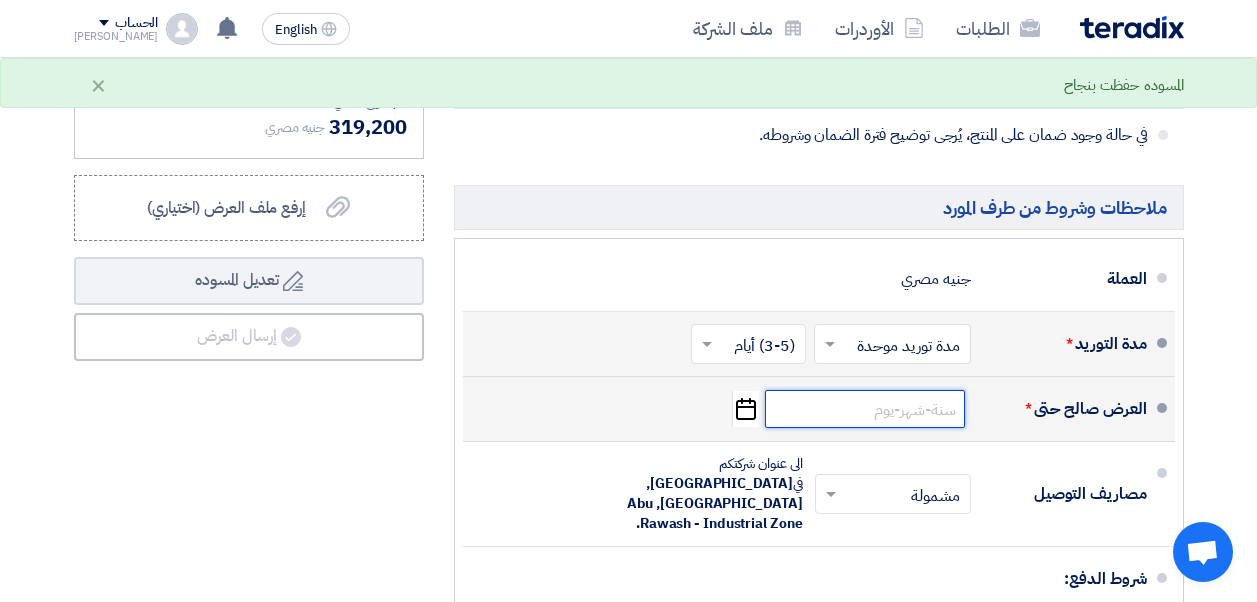 click 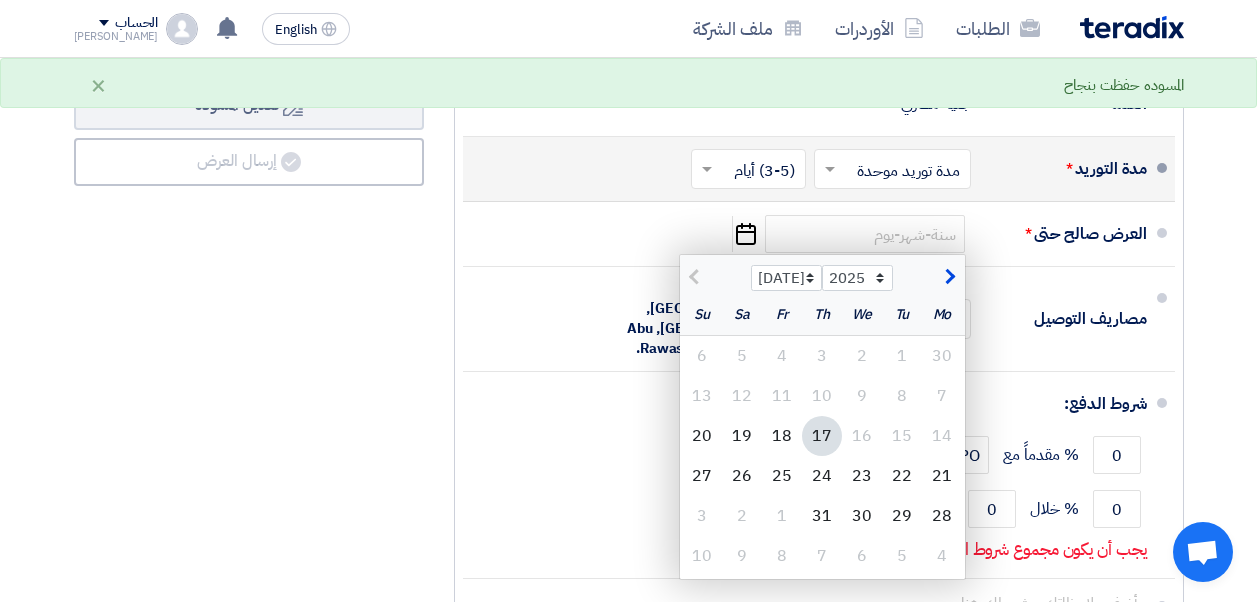 scroll, scrollTop: 1021, scrollLeft: 0, axis: vertical 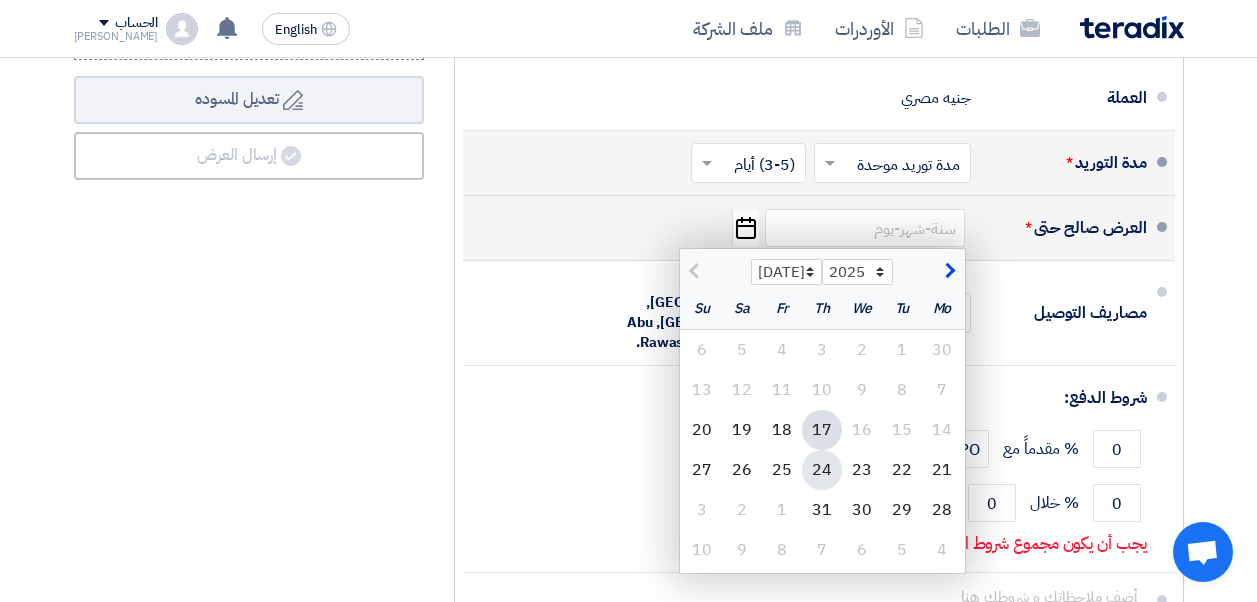 click on "24" 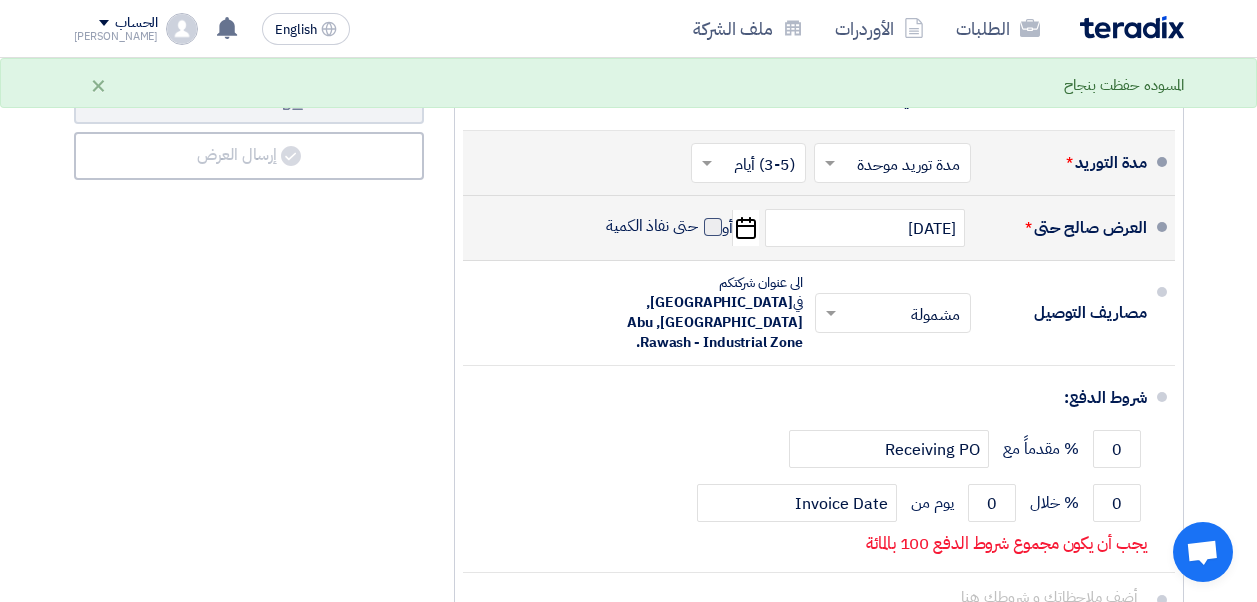 click 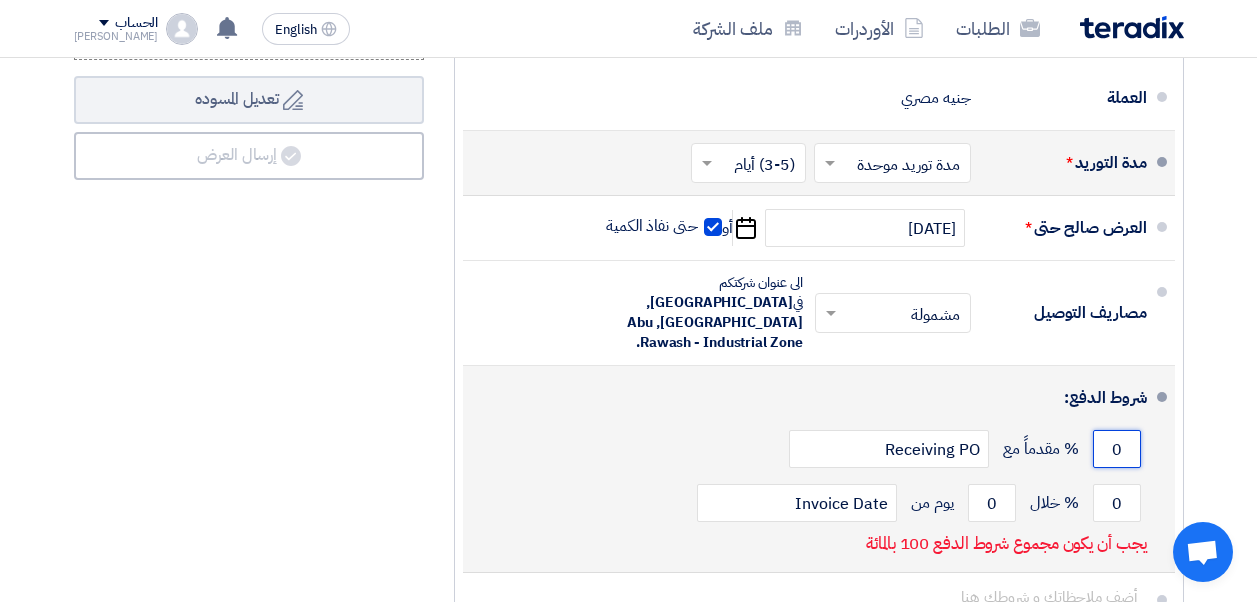drag, startPoint x: 1118, startPoint y: 405, endPoint x: 1131, endPoint y: 405, distance: 13 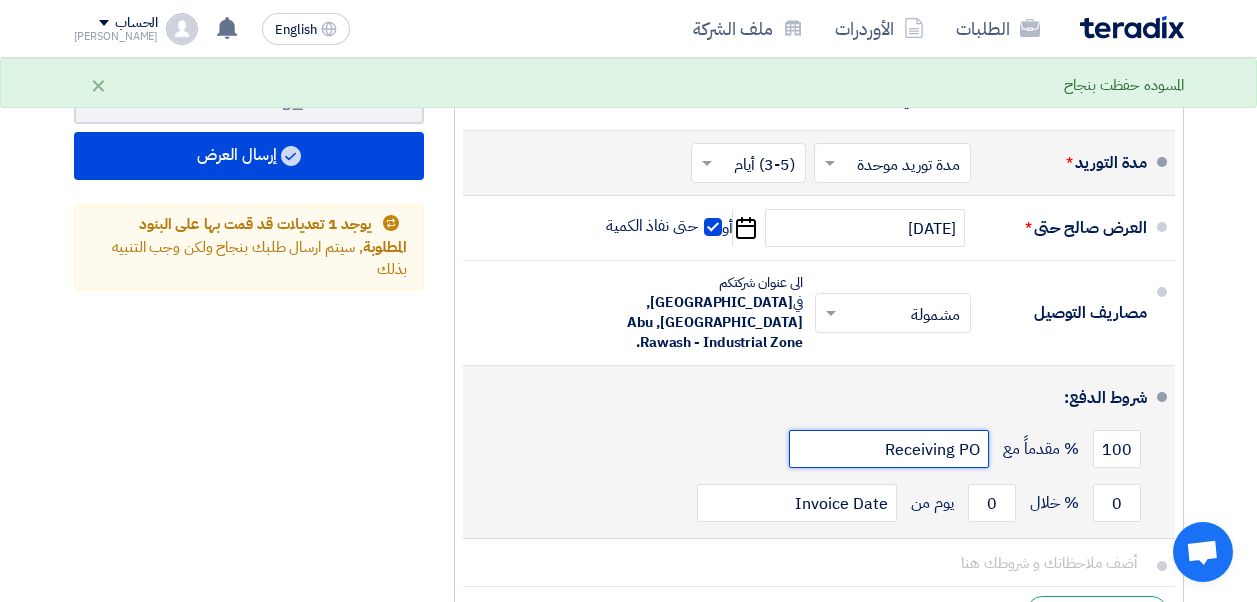 click on "Receiving PO" 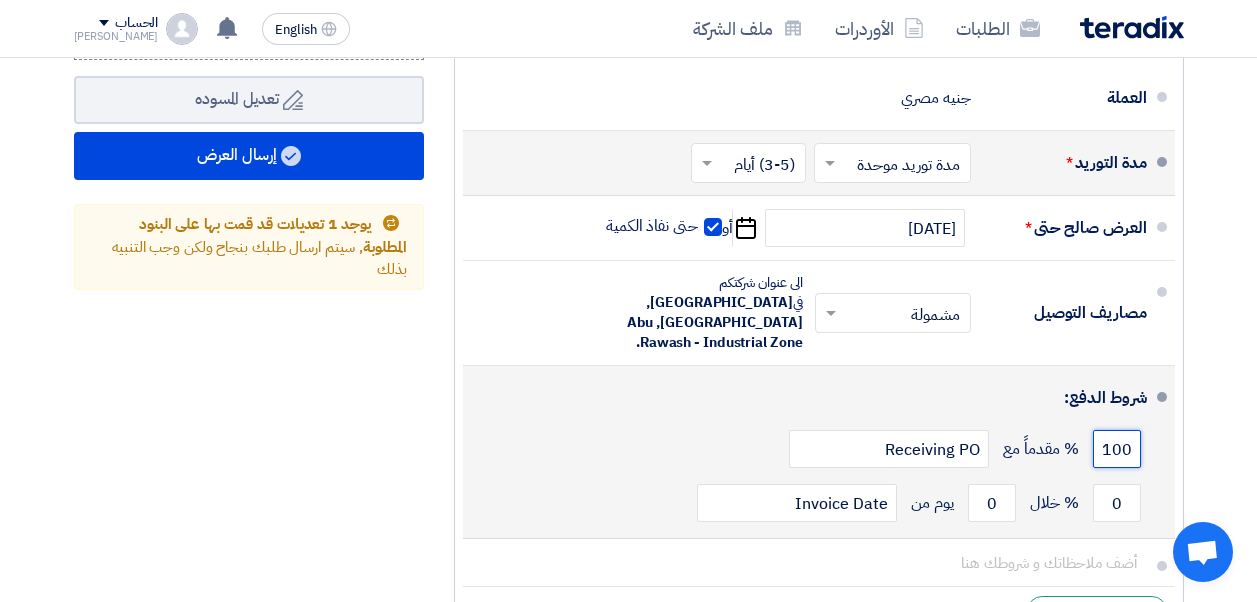 click on "100" 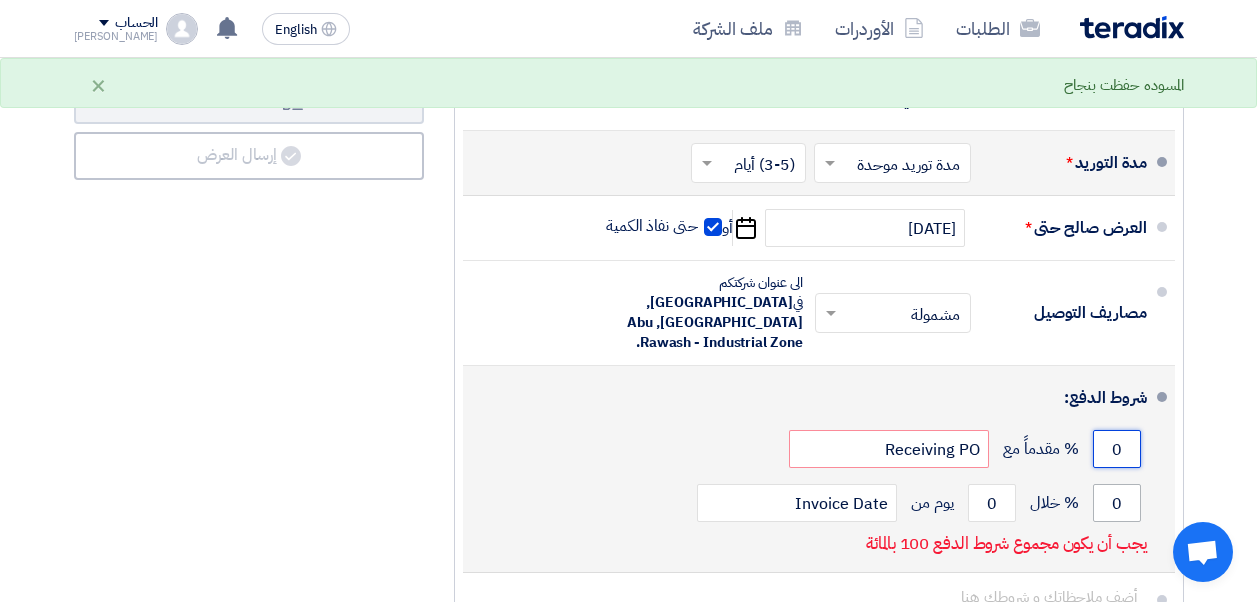 type on "0" 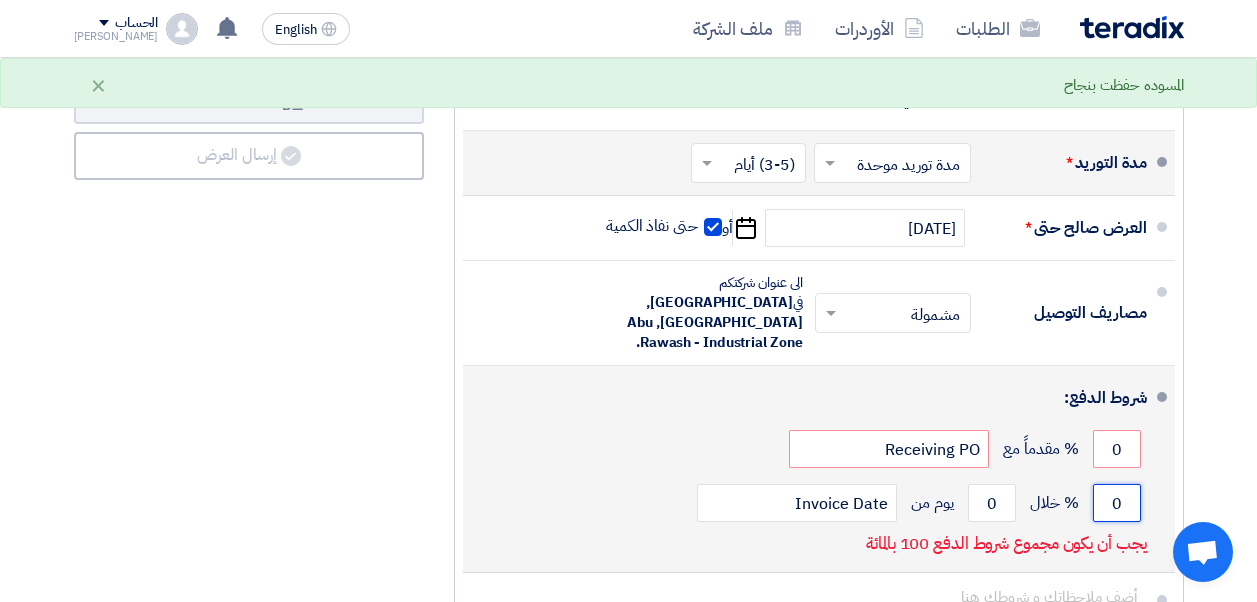 click on "0" 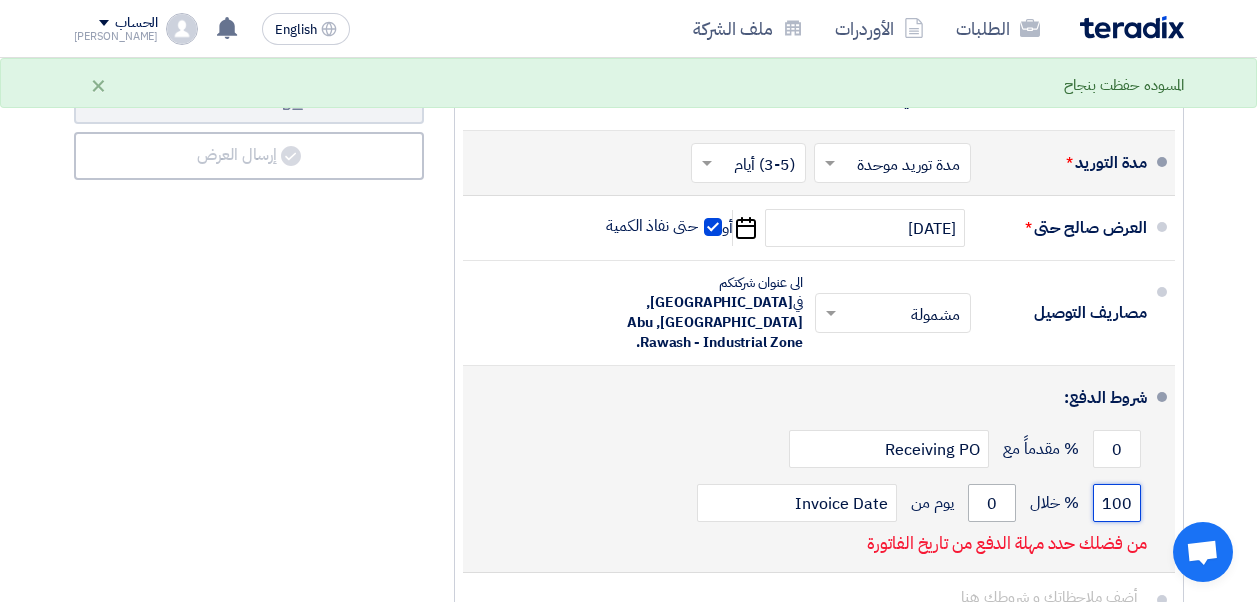 type on "100" 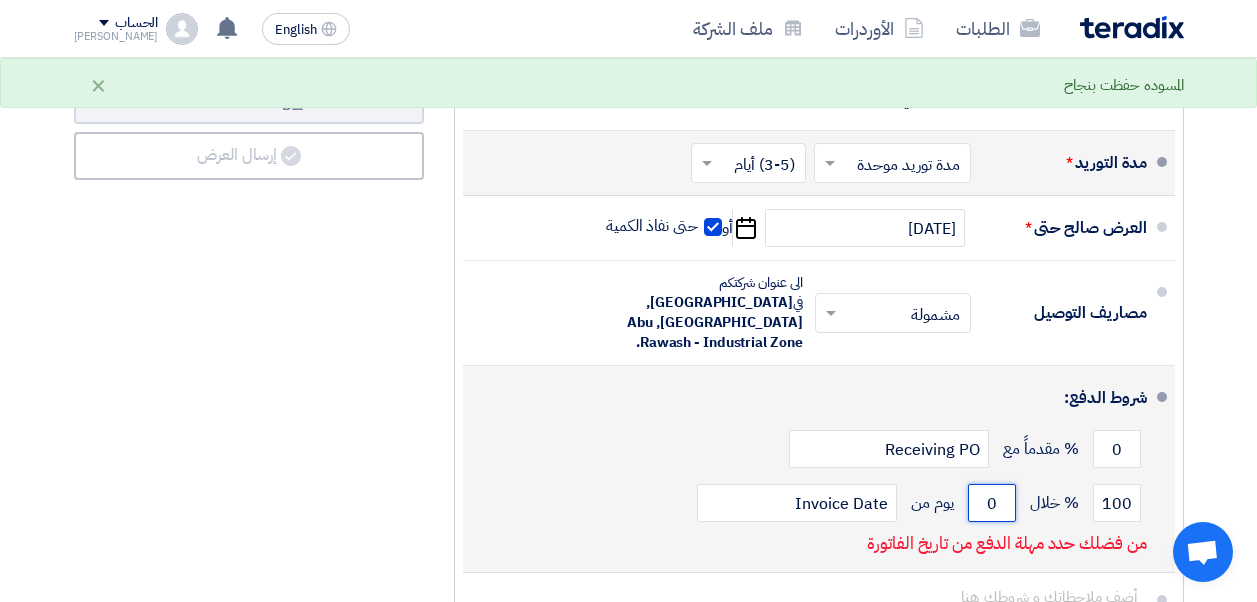 click on "0" 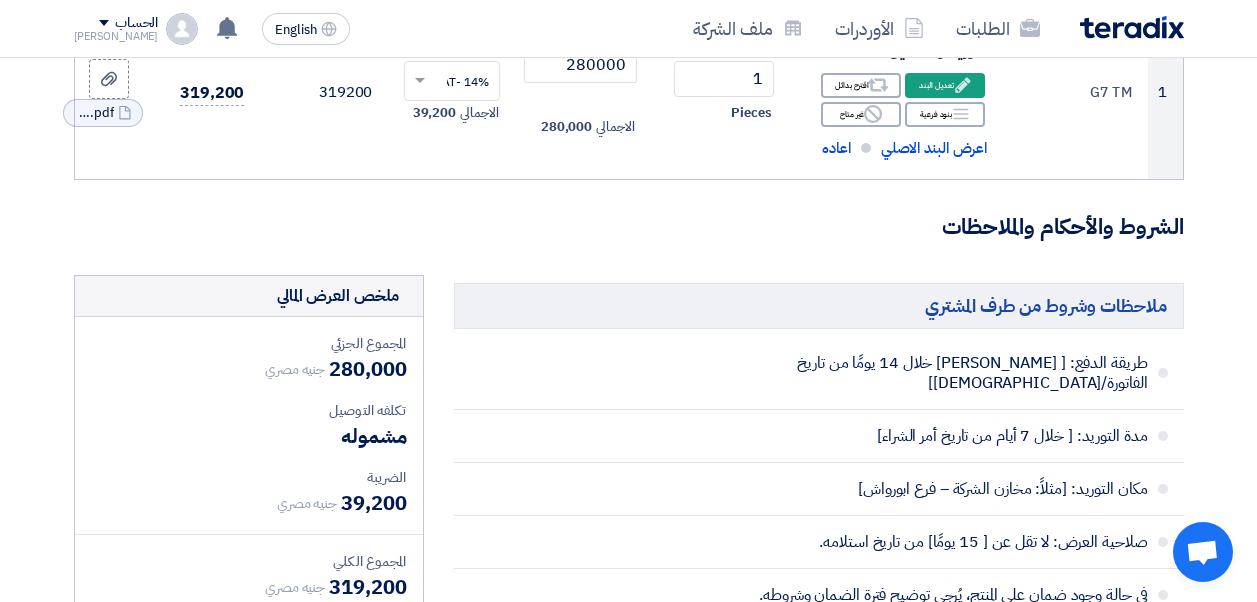 scroll, scrollTop: 463, scrollLeft: 0, axis: vertical 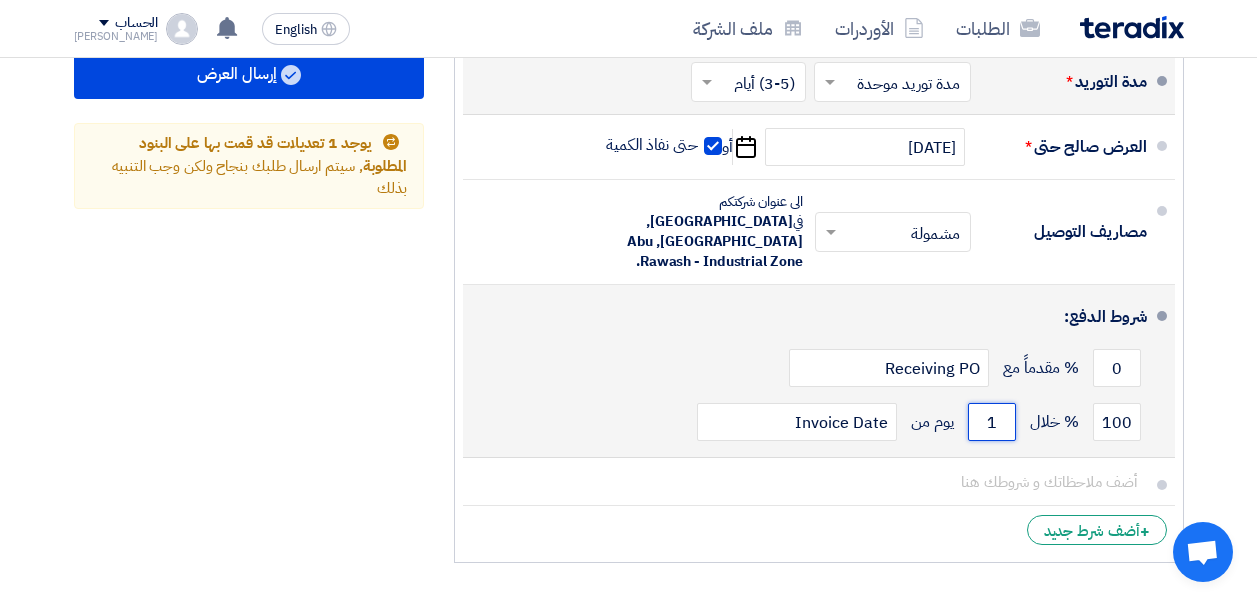 click on "1" 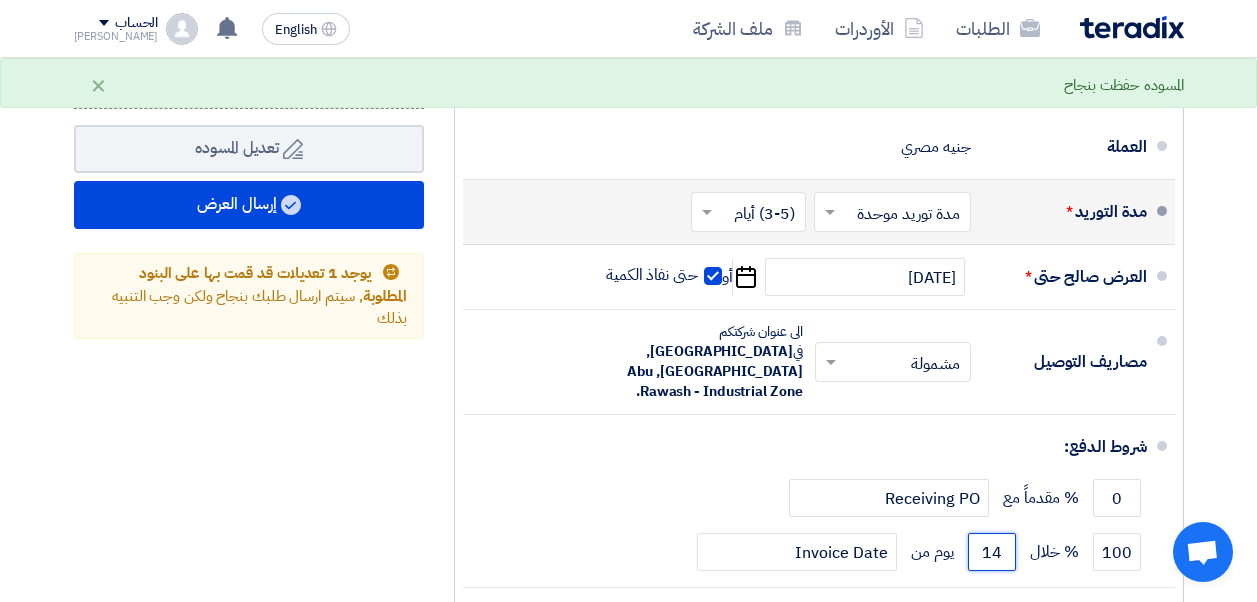 scroll, scrollTop: 968, scrollLeft: 0, axis: vertical 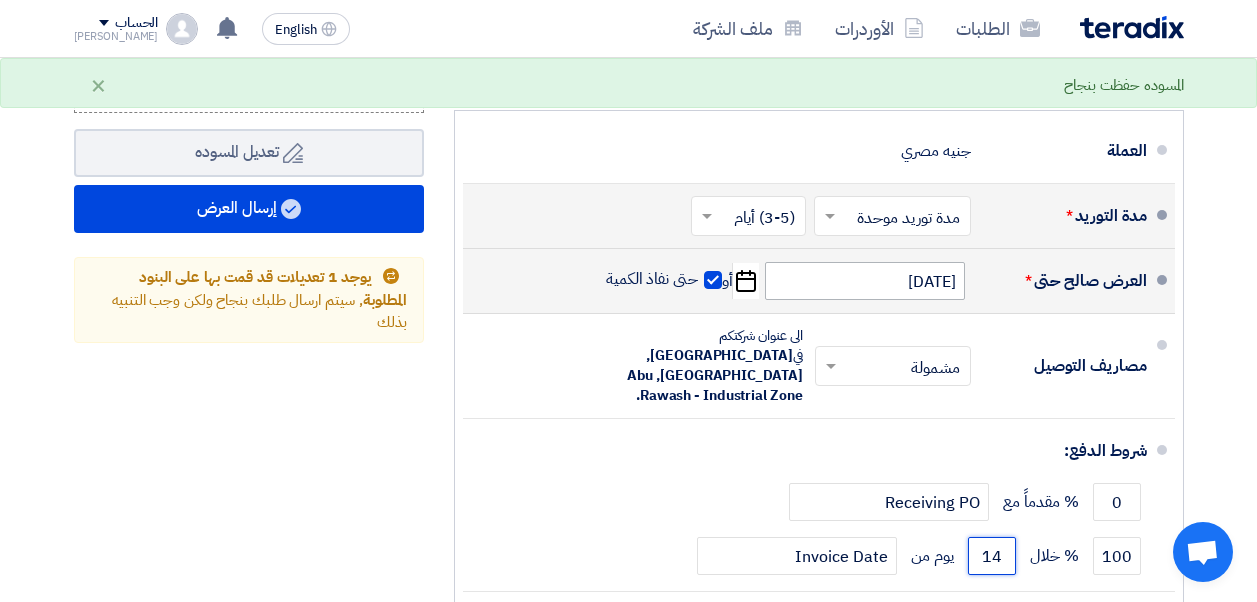 type on "14" 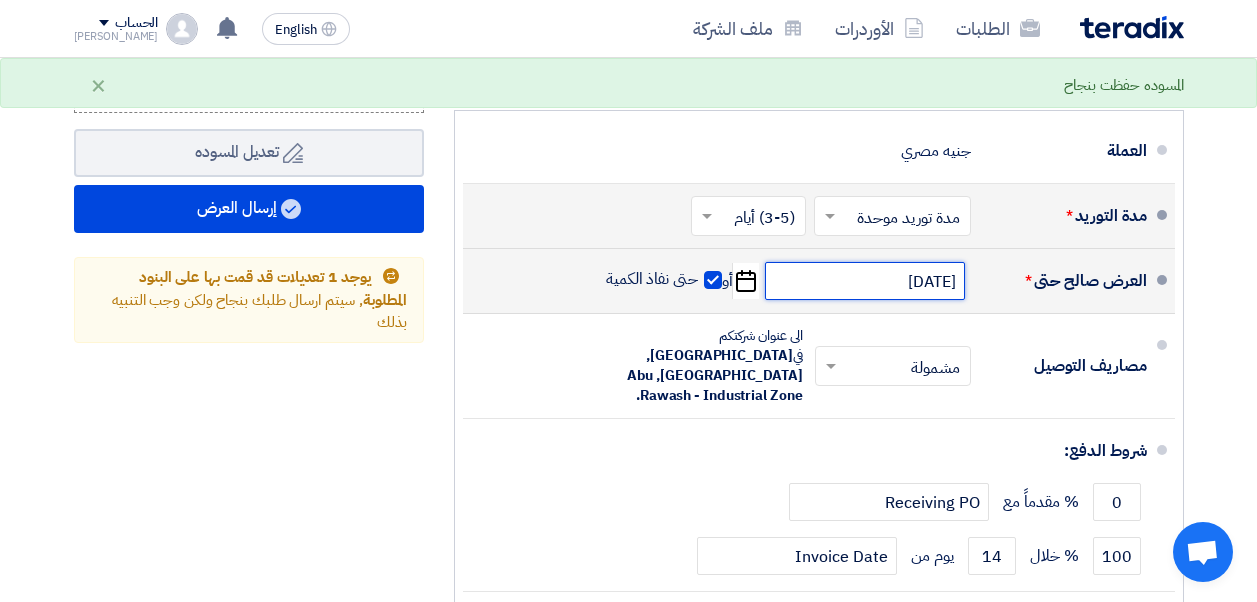 click on "[DATE]" 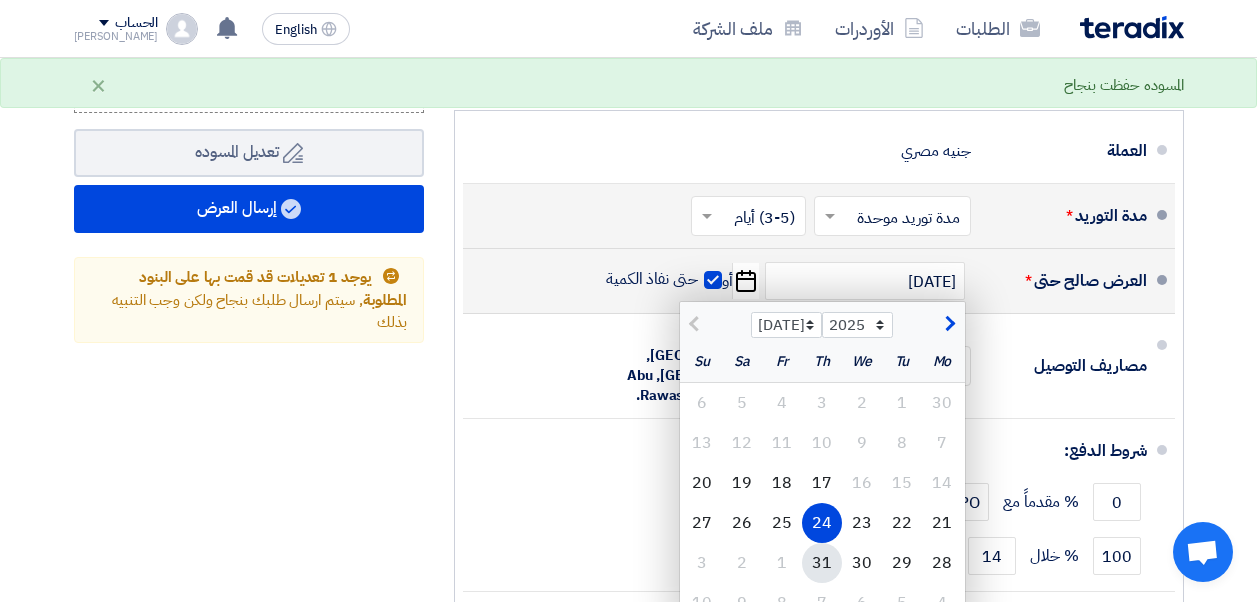 click on "31" 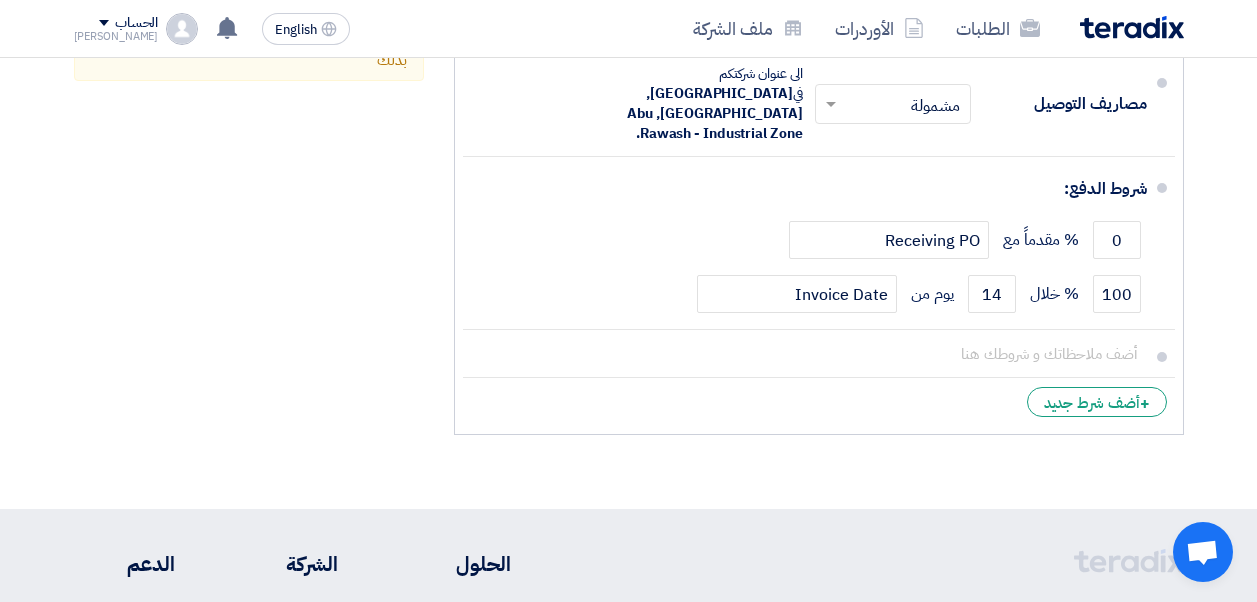 scroll, scrollTop: 1245, scrollLeft: 0, axis: vertical 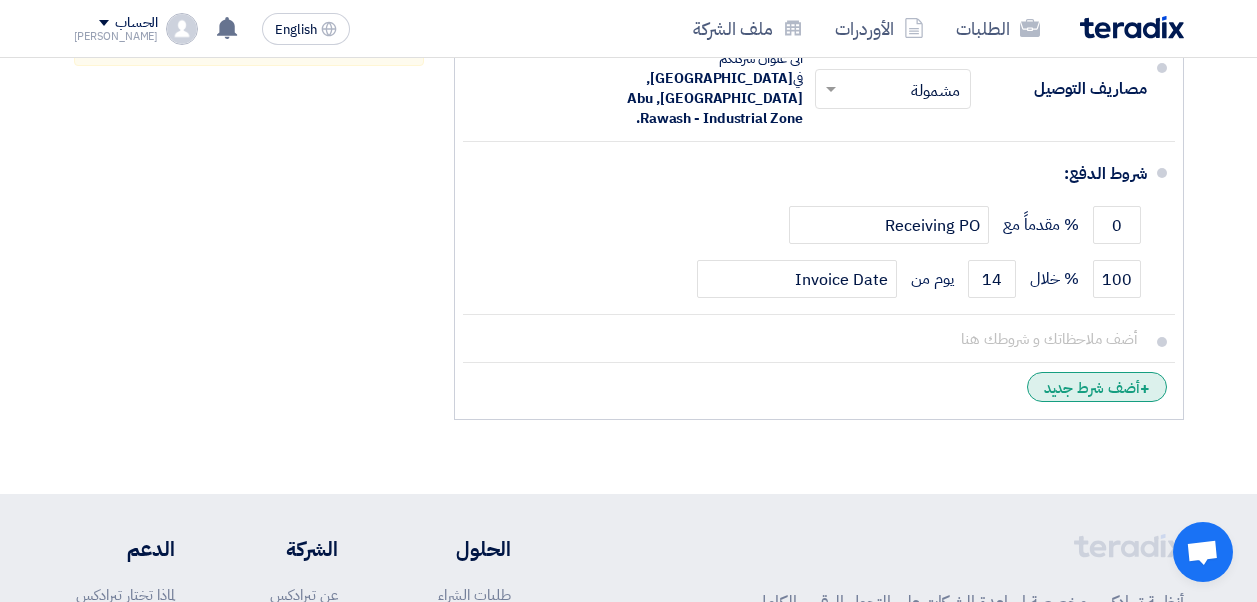 click on "+
أضف شرط جديد" 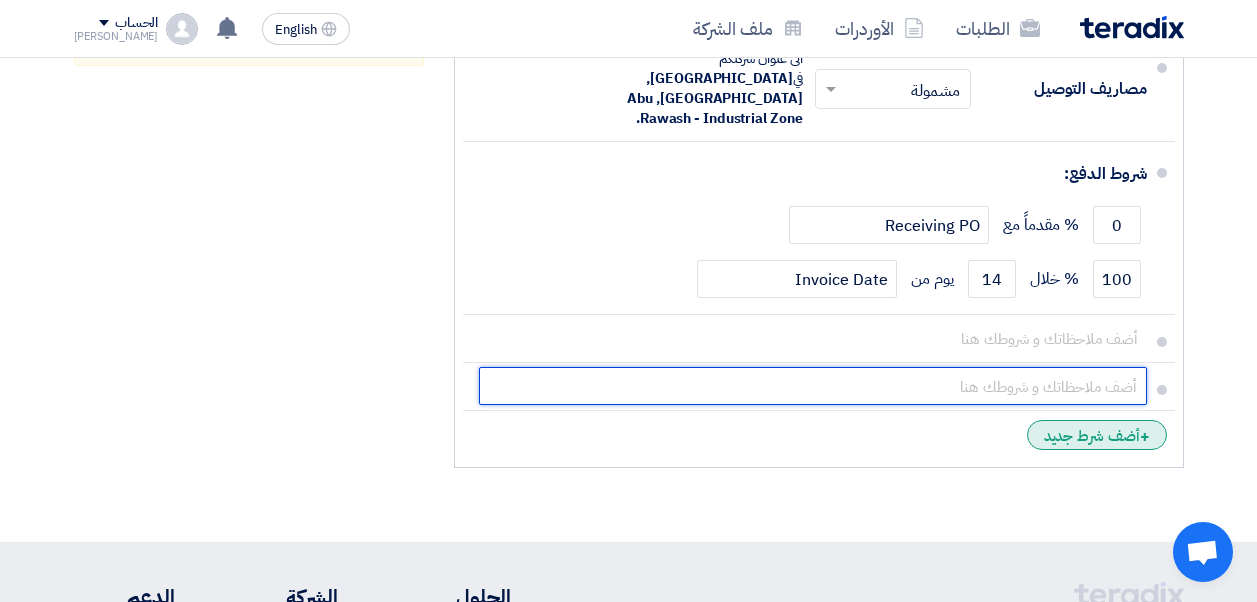 click 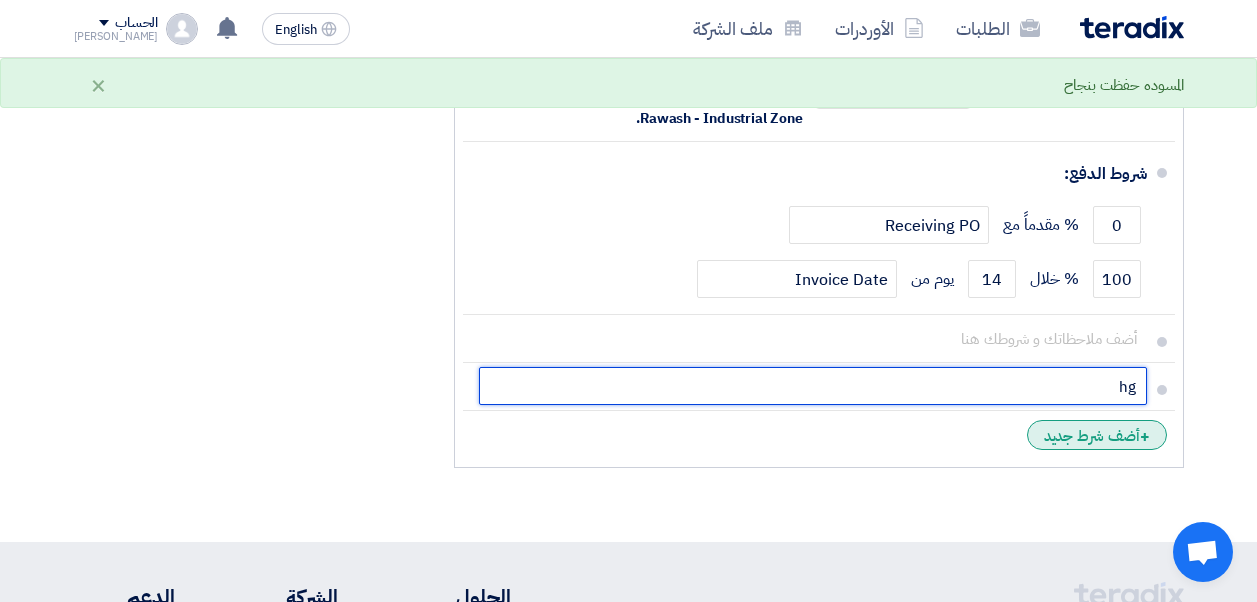 type on "h" 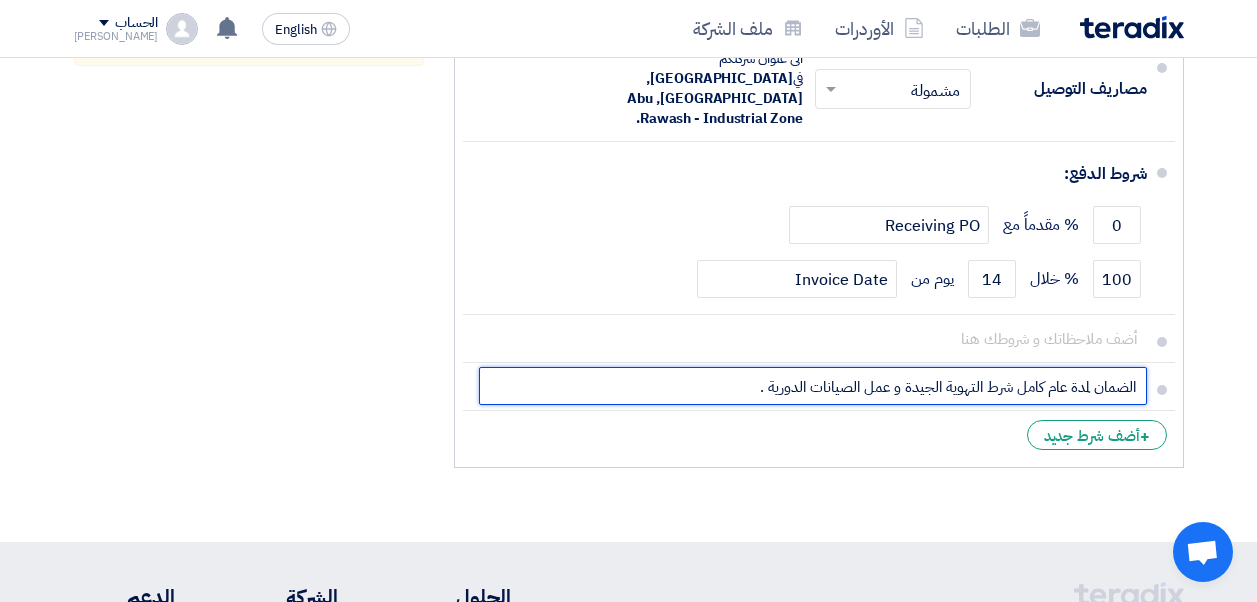type on "الضمان لمدة عام كامل شرط التهوية الجيدة و عمل الصيانات الدورية ." 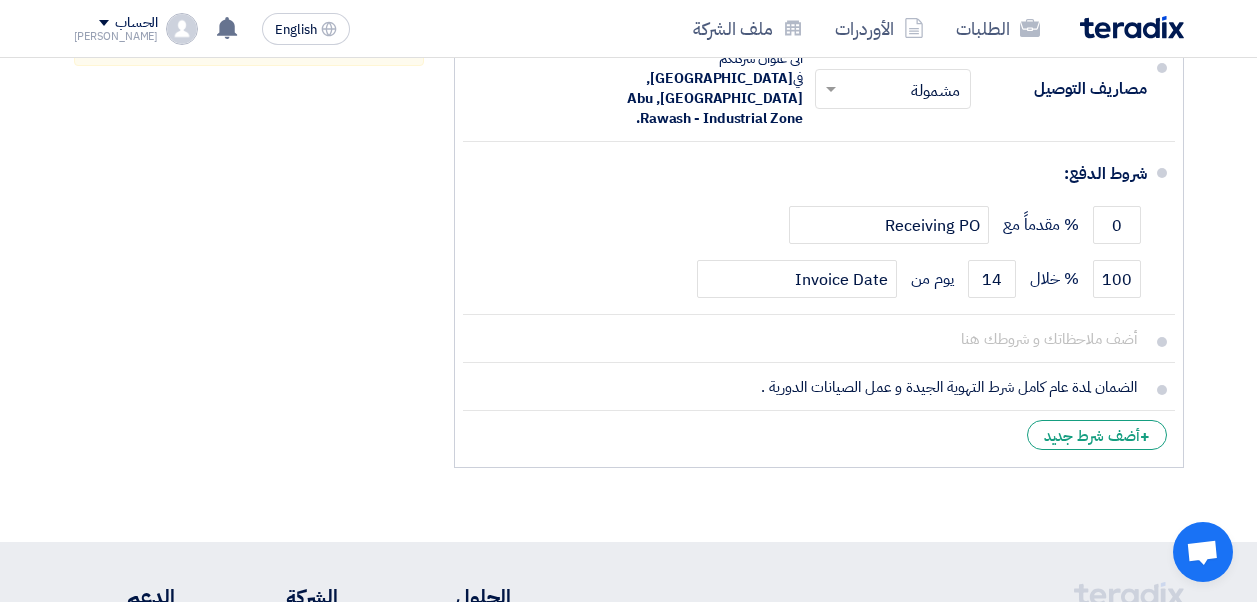click on "+
أضف شرط جديد" 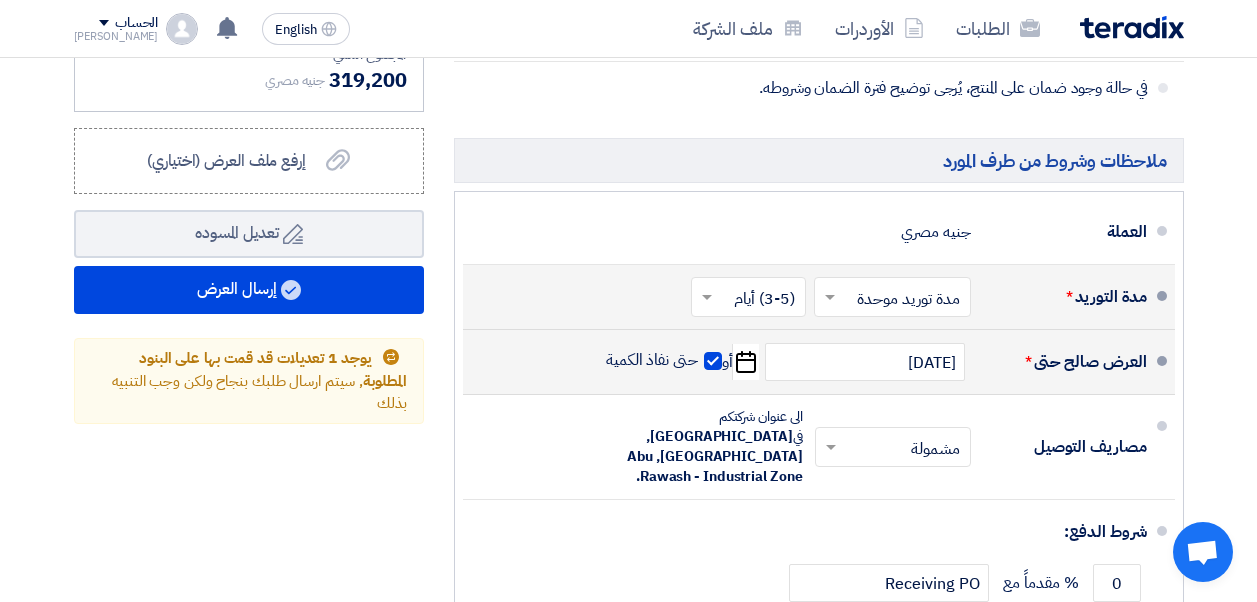 scroll, scrollTop: 877, scrollLeft: 0, axis: vertical 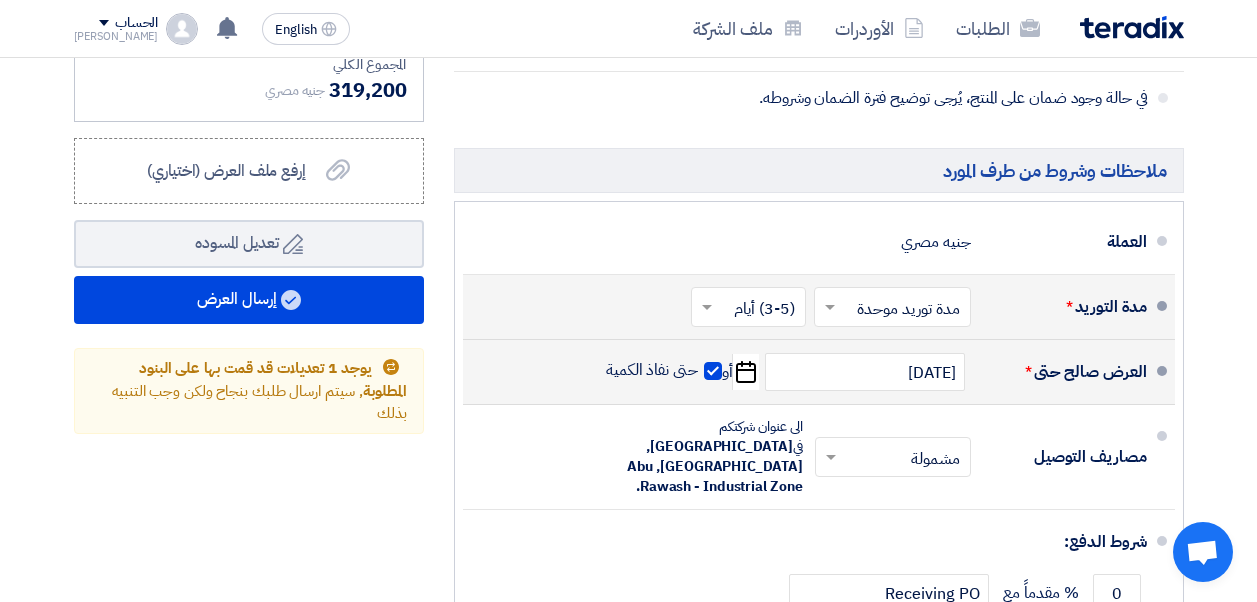 click 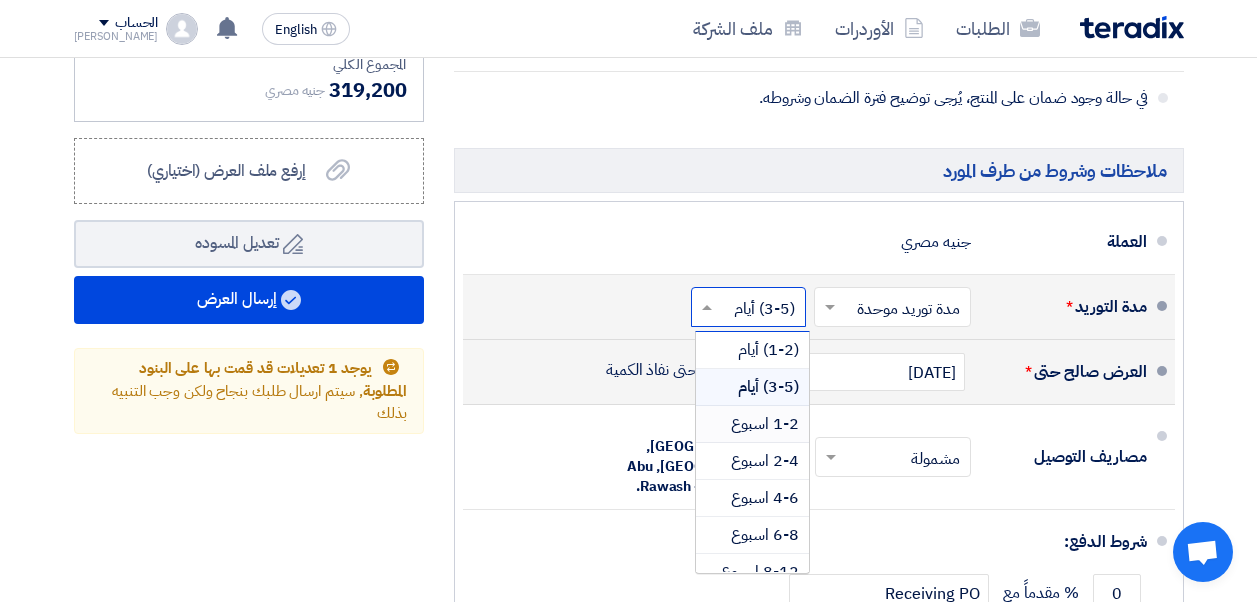 click on "1-2 اسبوع" at bounding box center [765, 424] 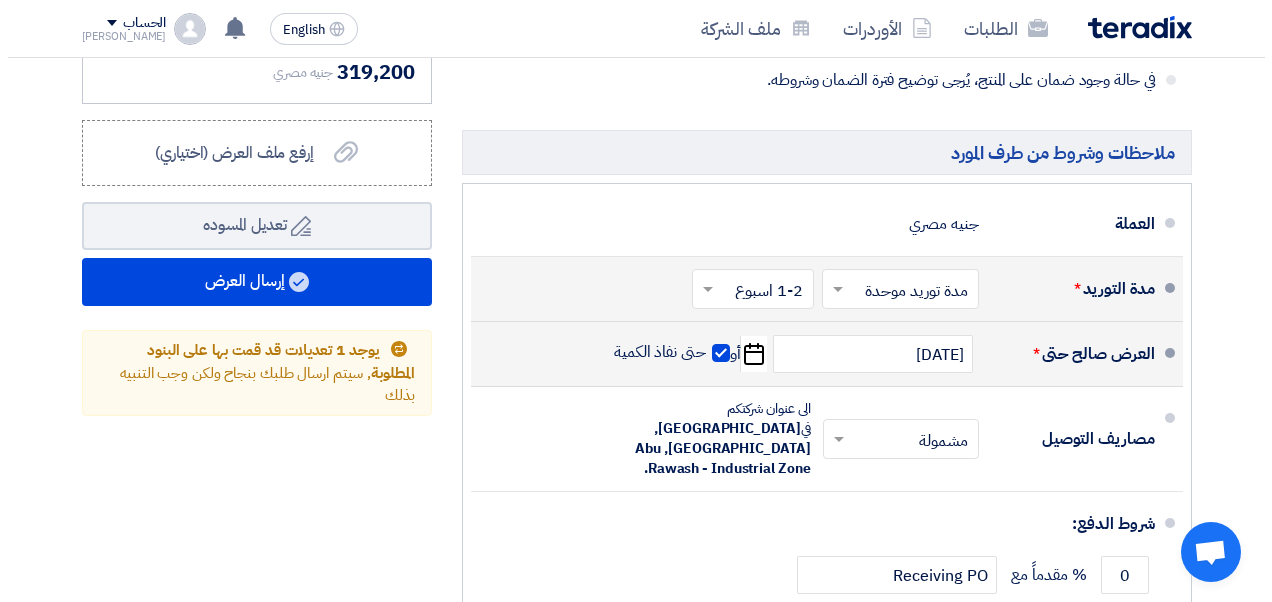 scroll, scrollTop: 925, scrollLeft: 0, axis: vertical 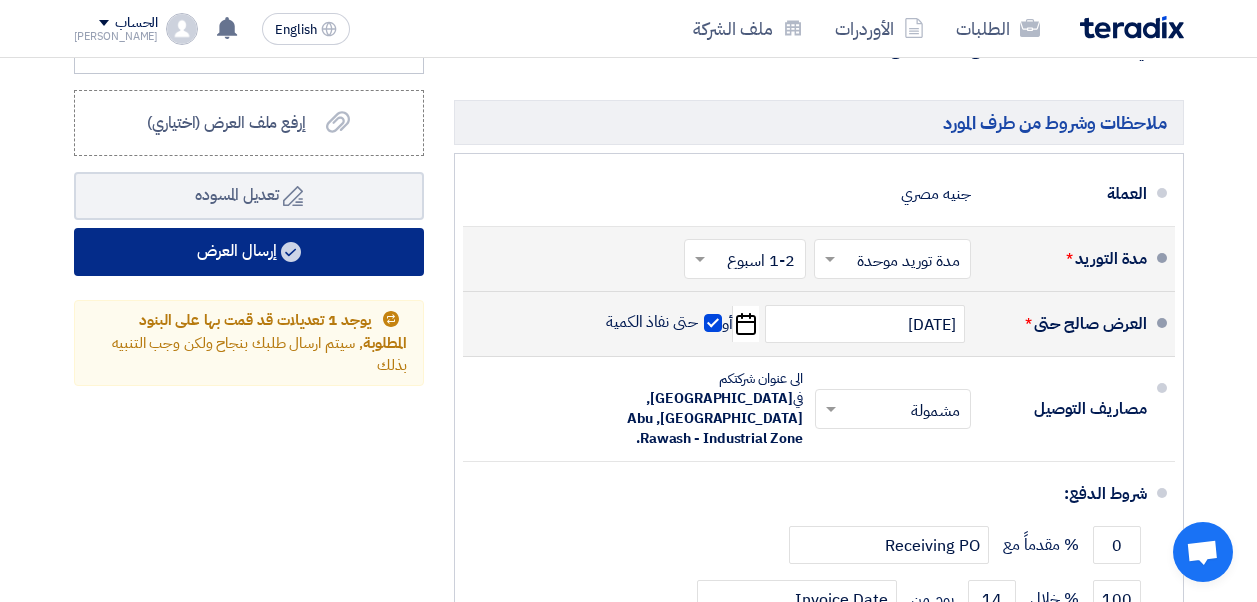 click on "إرسال العرض" 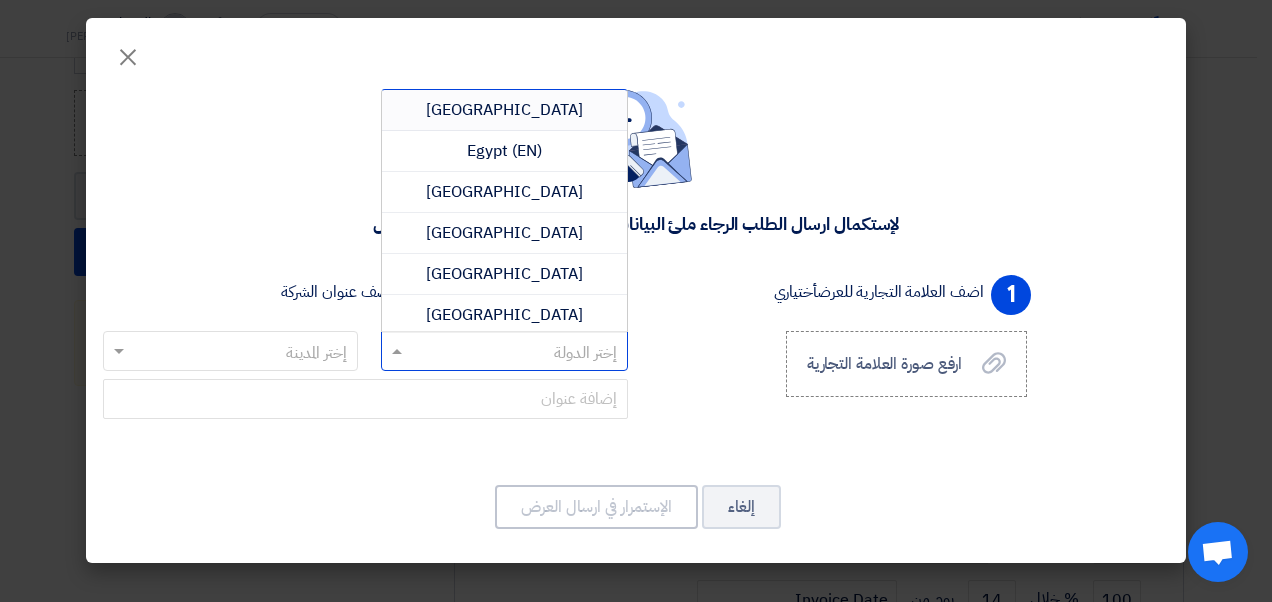 click 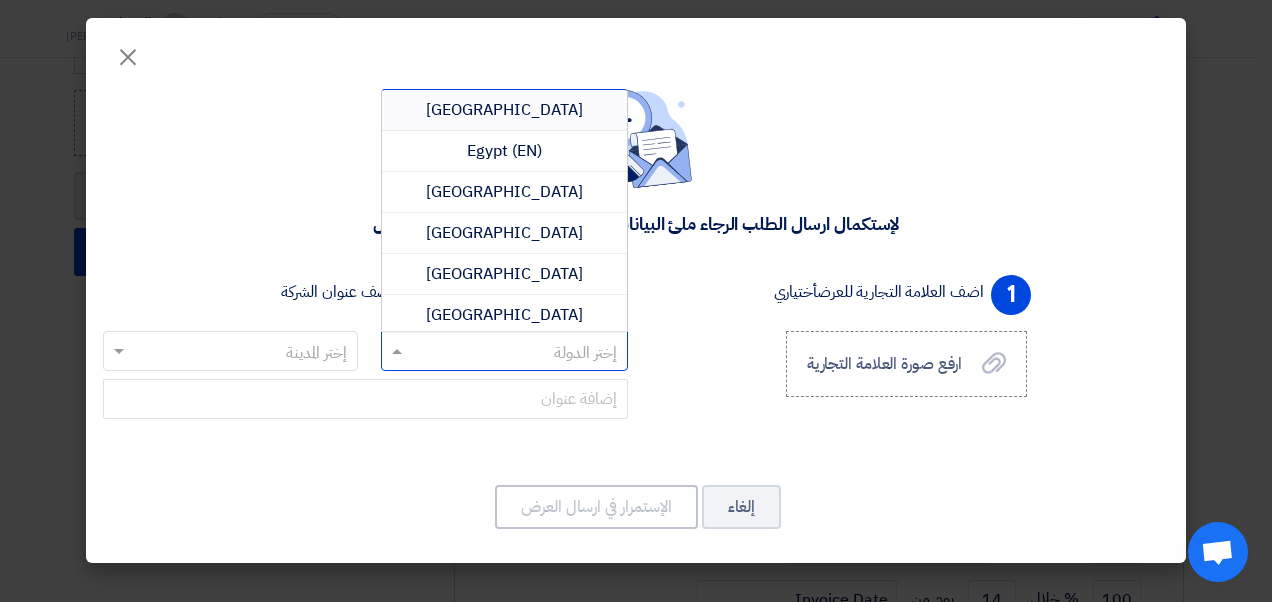 click on "[GEOGRAPHIC_DATA]" at bounding box center (505, 110) 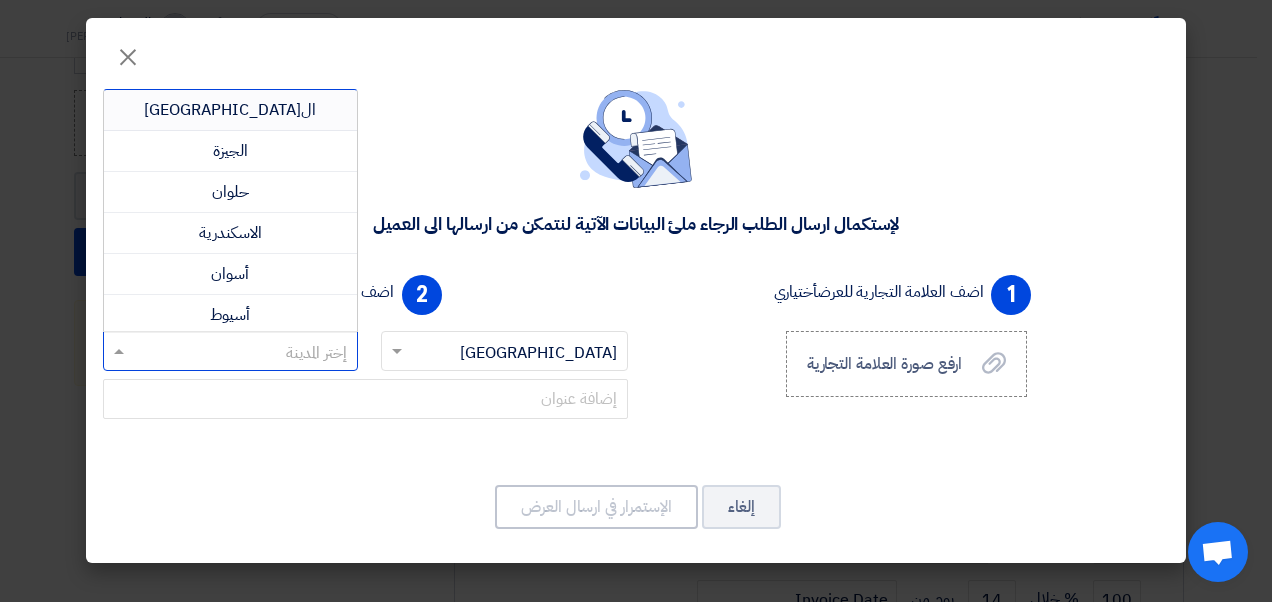 click 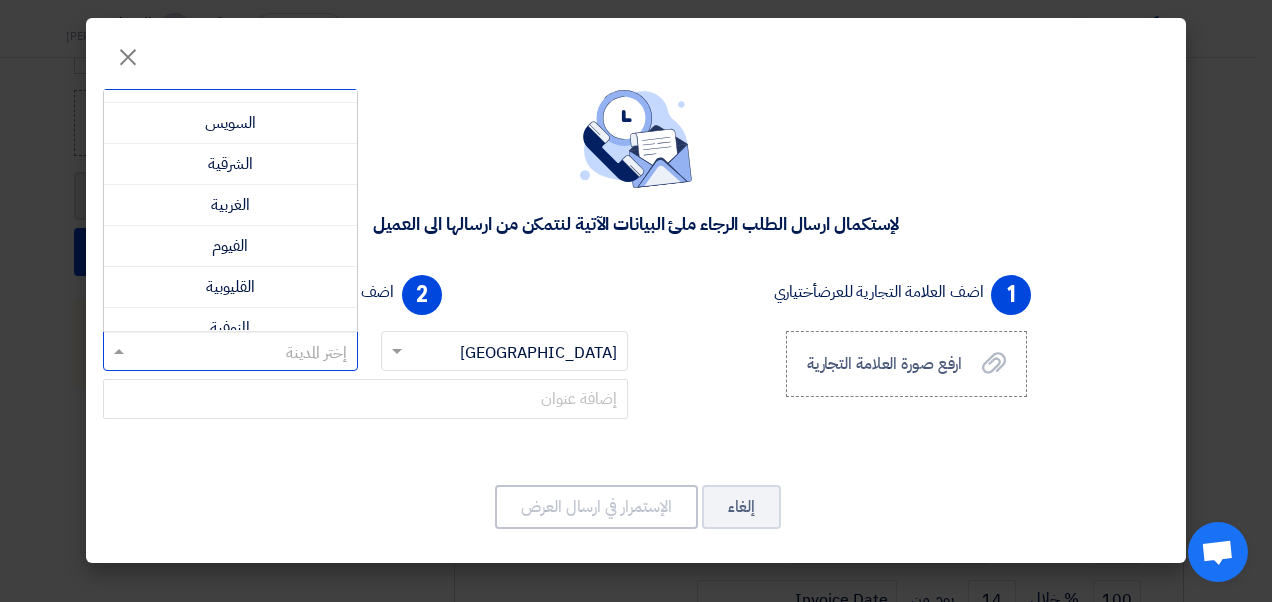 scroll, scrollTop: 519, scrollLeft: 0, axis: vertical 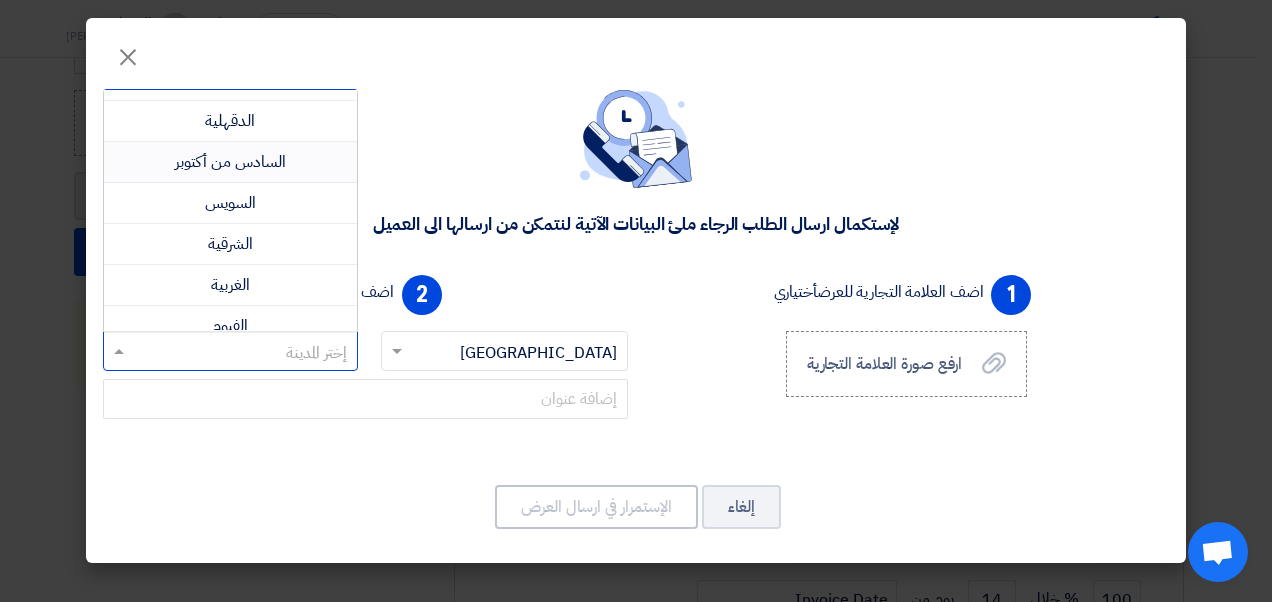 click on "السادس من أكتوبر" at bounding box center [230, 162] 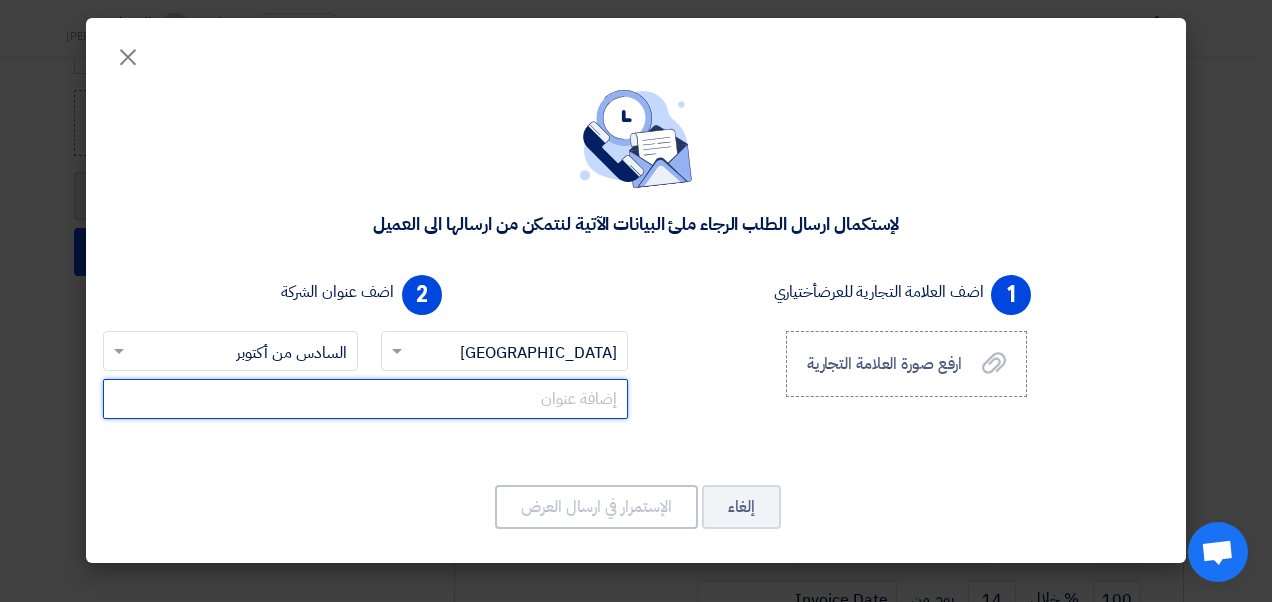 click 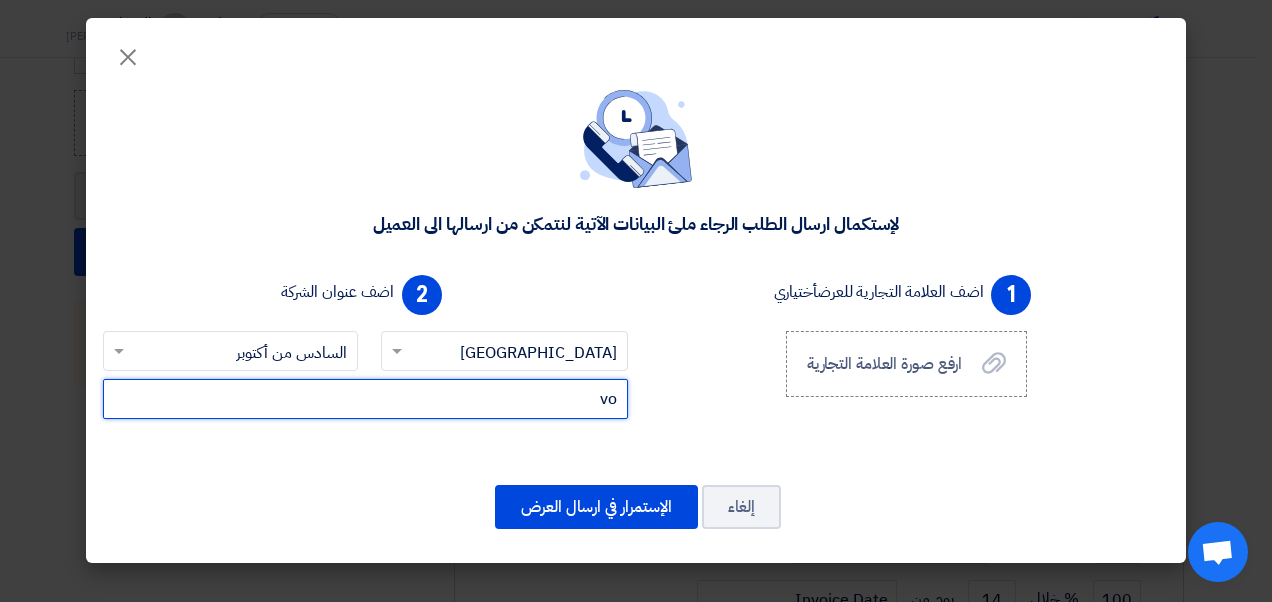 type on "v" 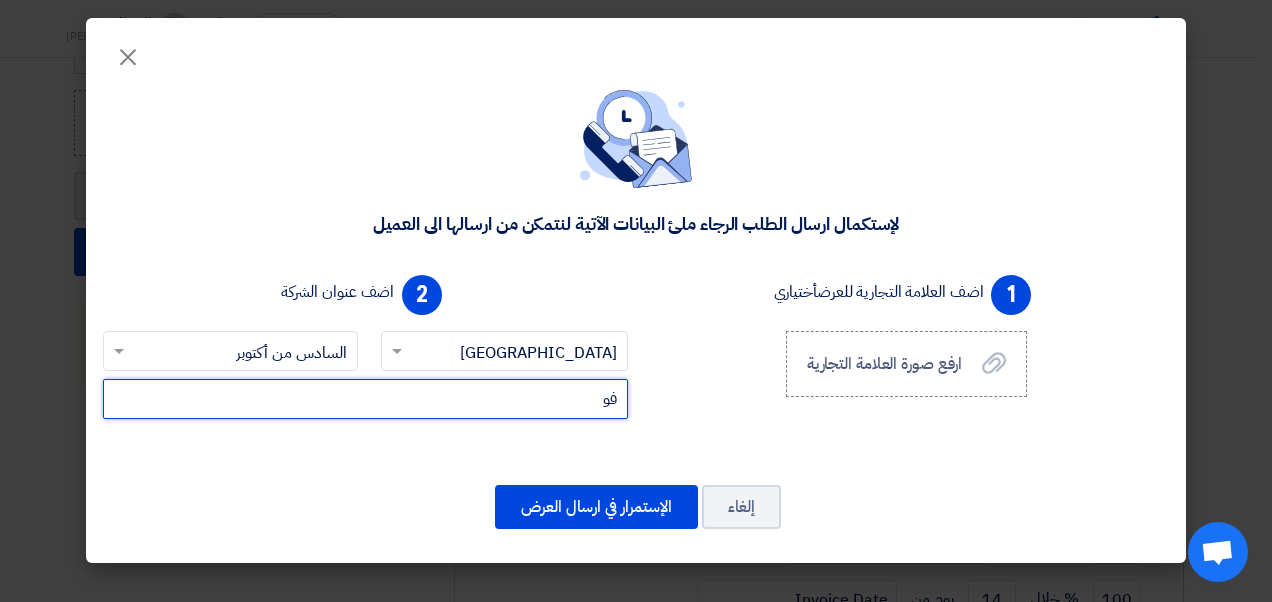 type on "ف" 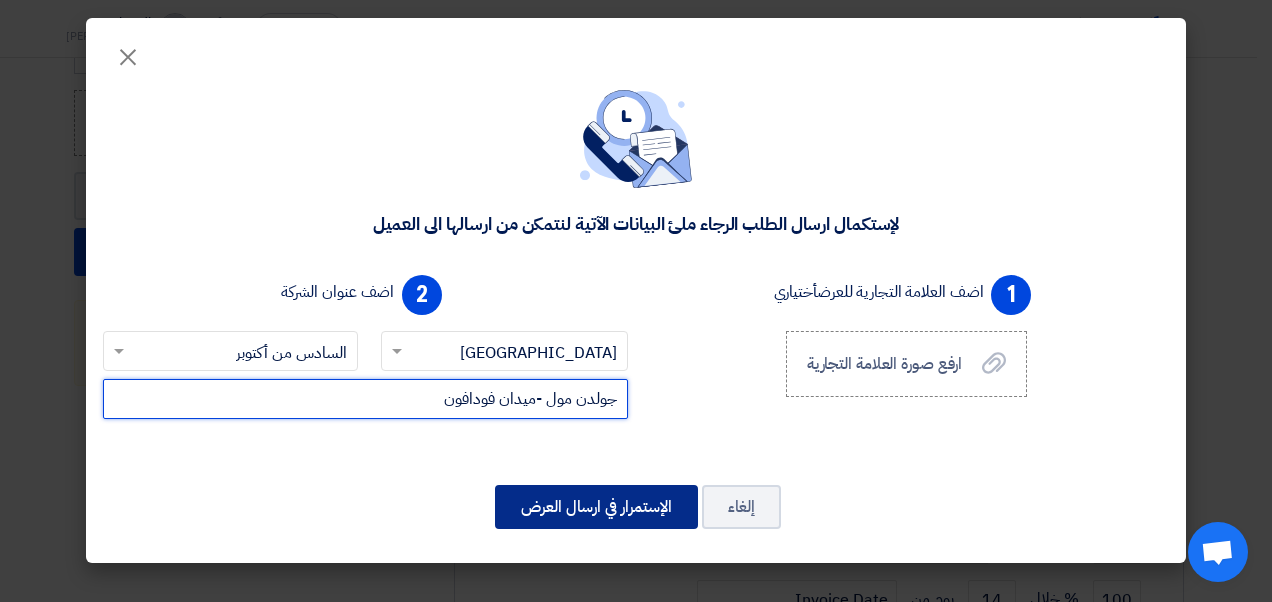 type on "جولدن مول -ميدان فودافون" 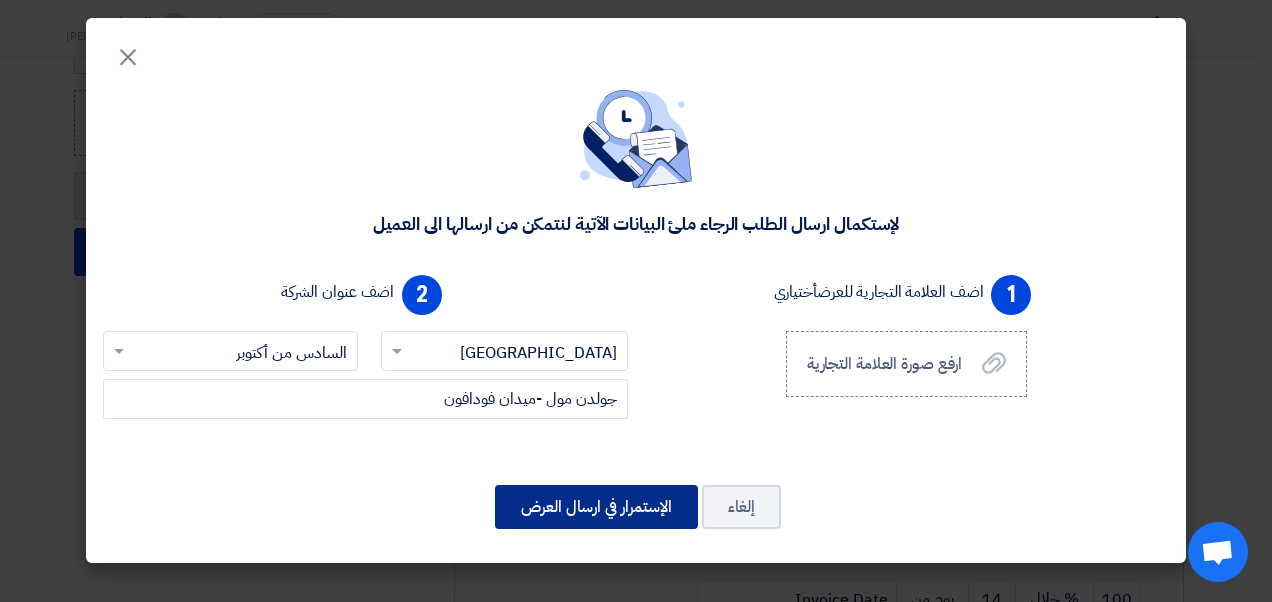 click on "الإستمرار في ارسال العرض" 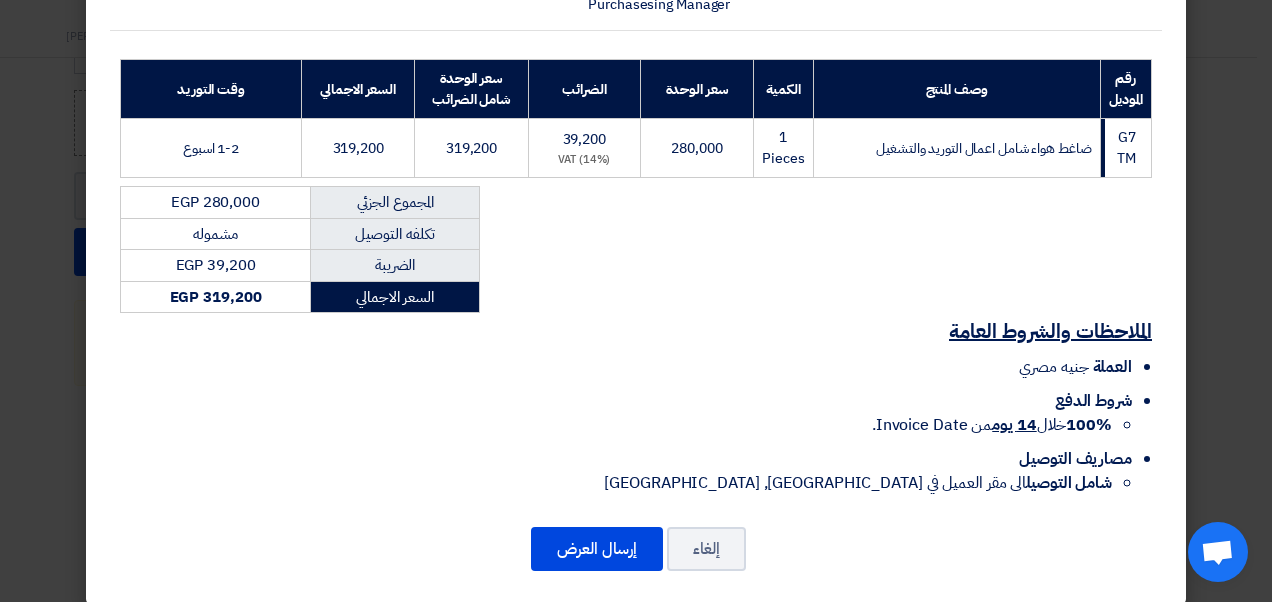 scroll, scrollTop: 300, scrollLeft: 0, axis: vertical 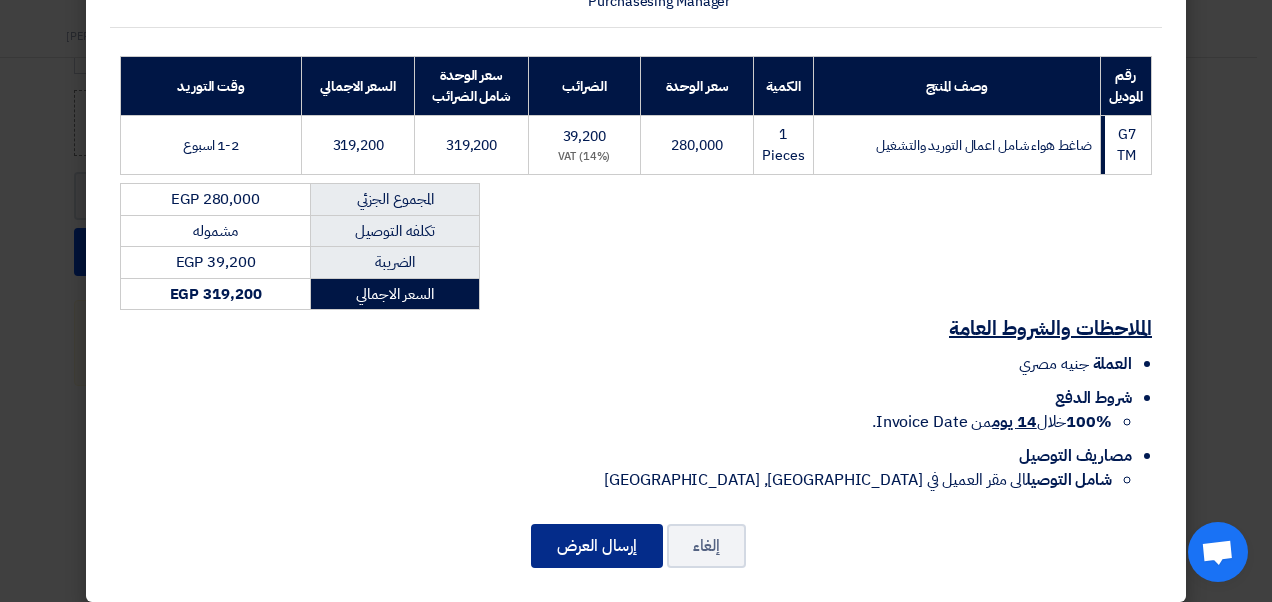 click on "إرسال العرض" 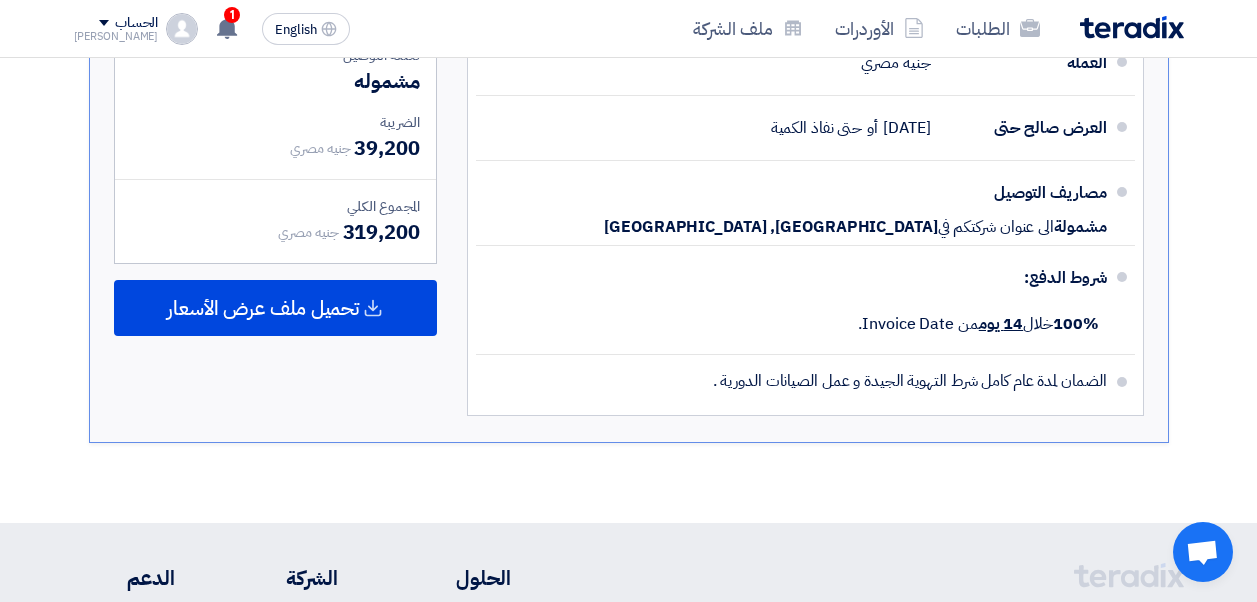 scroll, scrollTop: 1040, scrollLeft: 0, axis: vertical 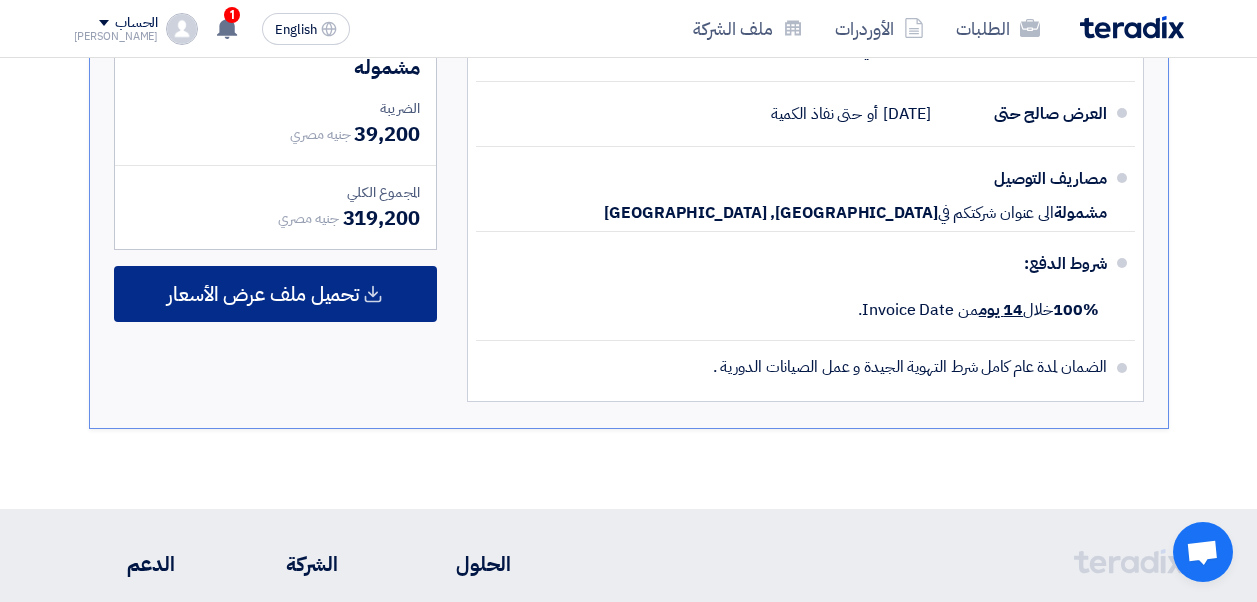 click on "تحميل ملف عرض الأسعار" at bounding box center [263, 294] 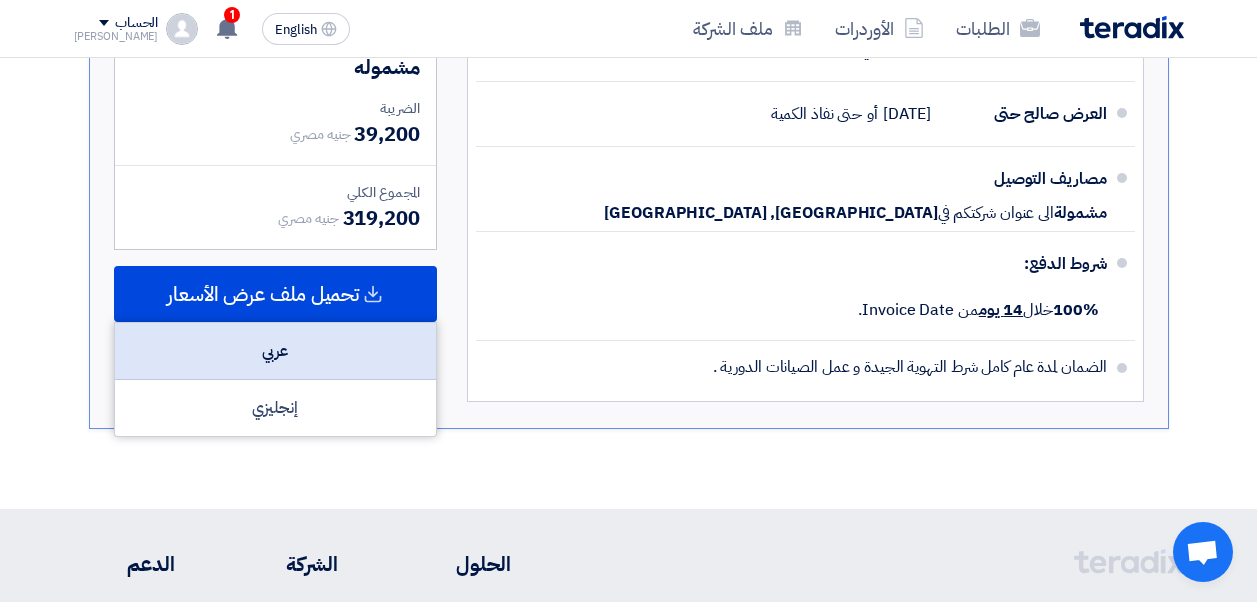 click on "عربي" at bounding box center [275, 351] 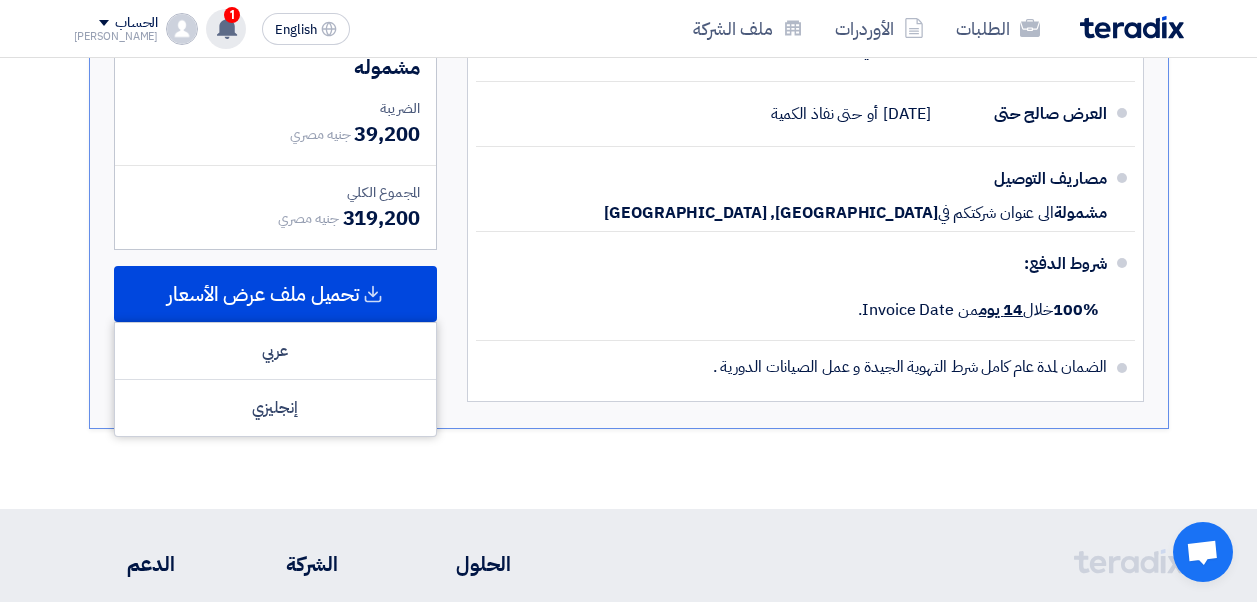 click 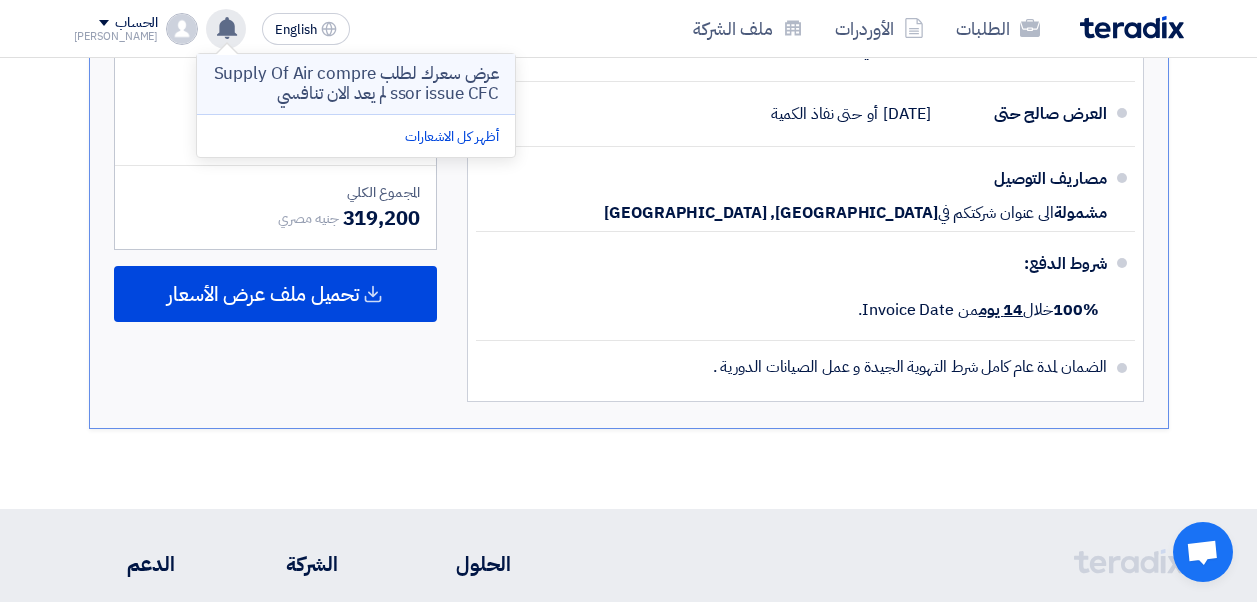 click on "عرض سعرك لطلب Supply Of Air compressor issue CFC لم يعد الان تنافسي" 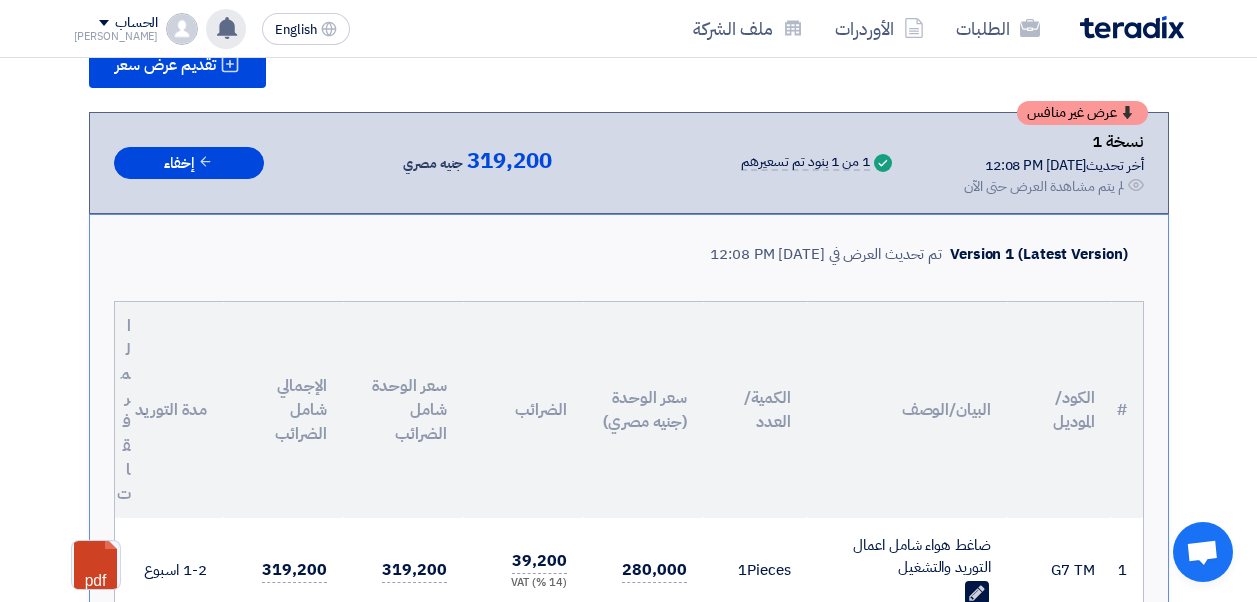 scroll, scrollTop: 280, scrollLeft: 0, axis: vertical 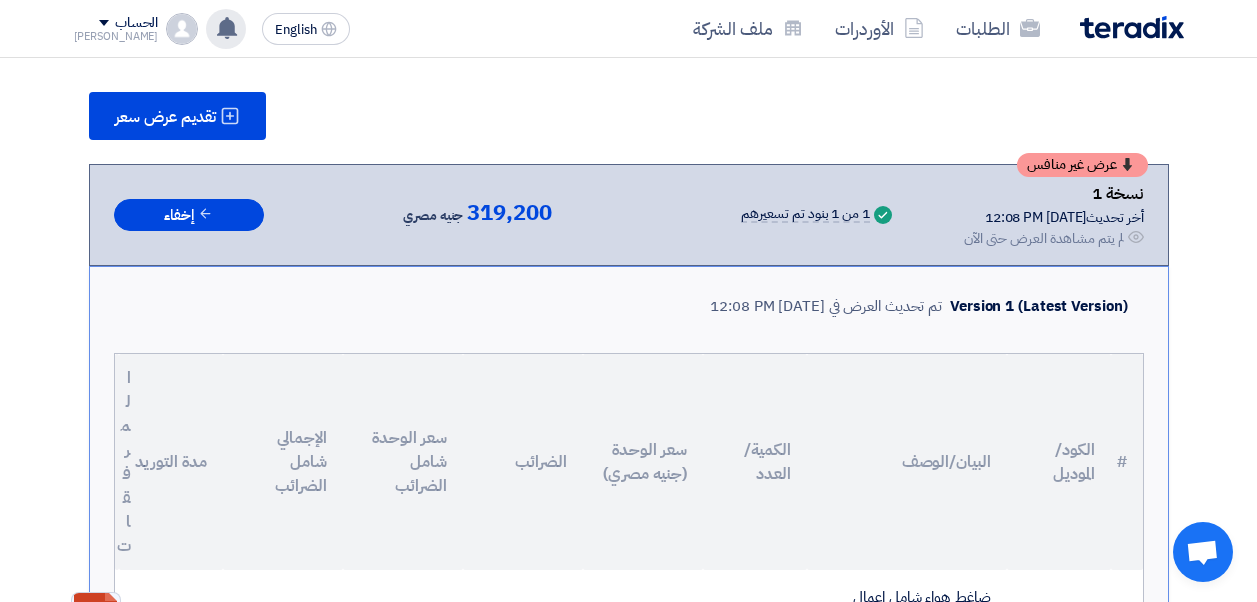 click on "عرض سعرك لطلب Supply Of Air compressor issue CFC لم يعد الان تنافسي
Just now
أظهر كل الاشعارات" 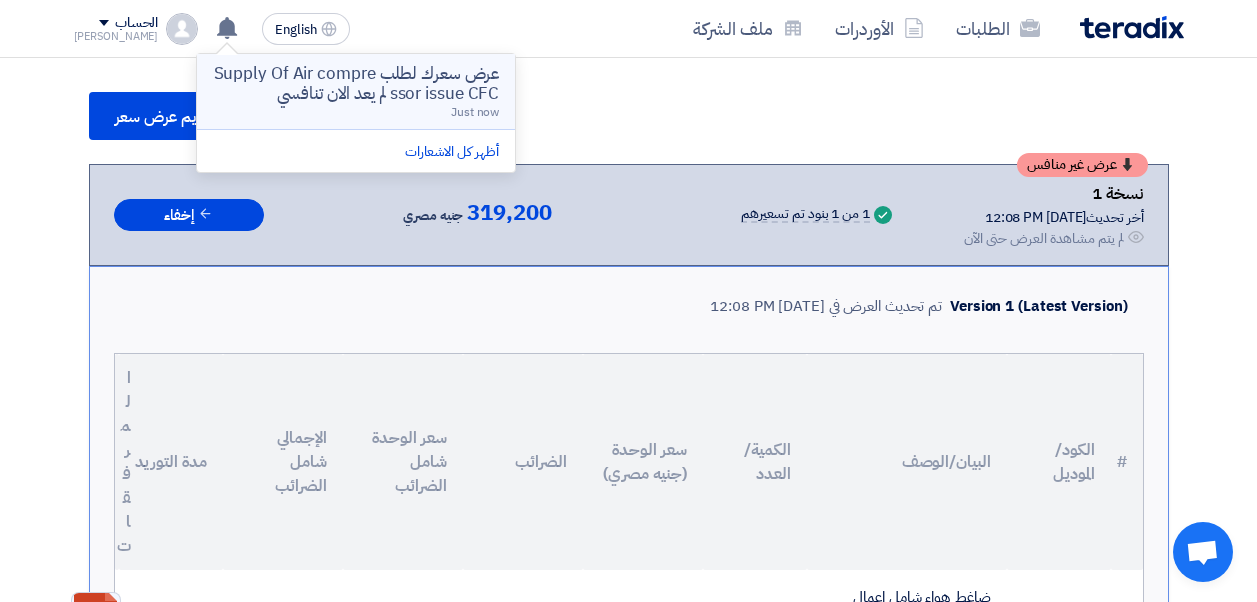 click on "عرض سعرك لطلب Supply Of Air compressor issue CFC لم يعد الان تنافسي" 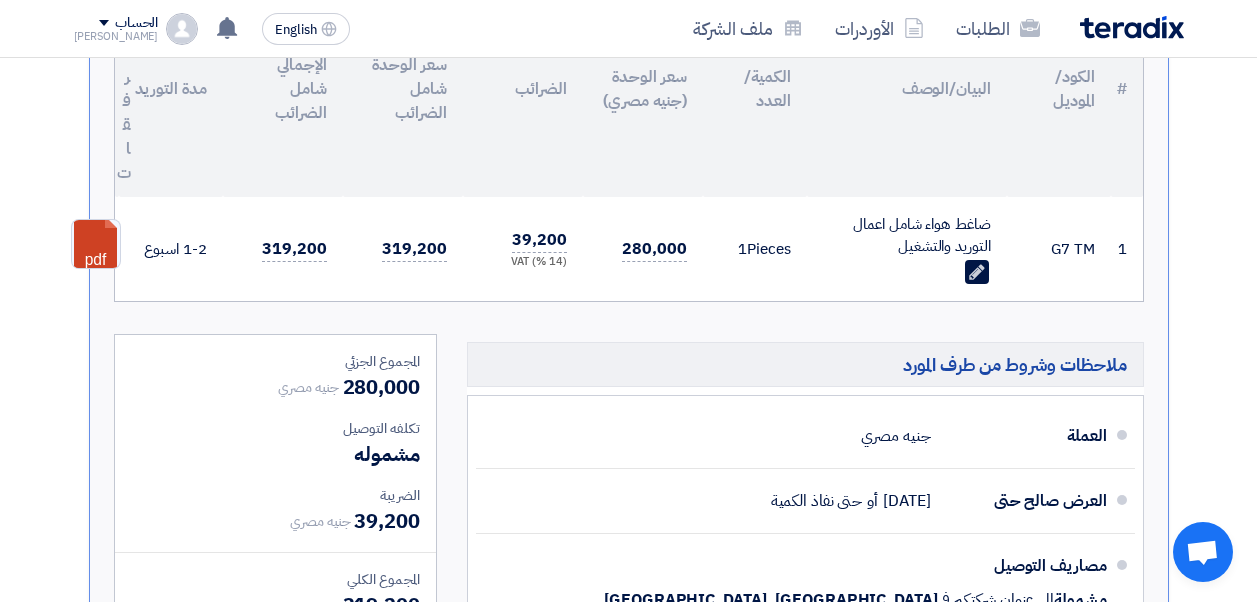 scroll, scrollTop: 655, scrollLeft: 0, axis: vertical 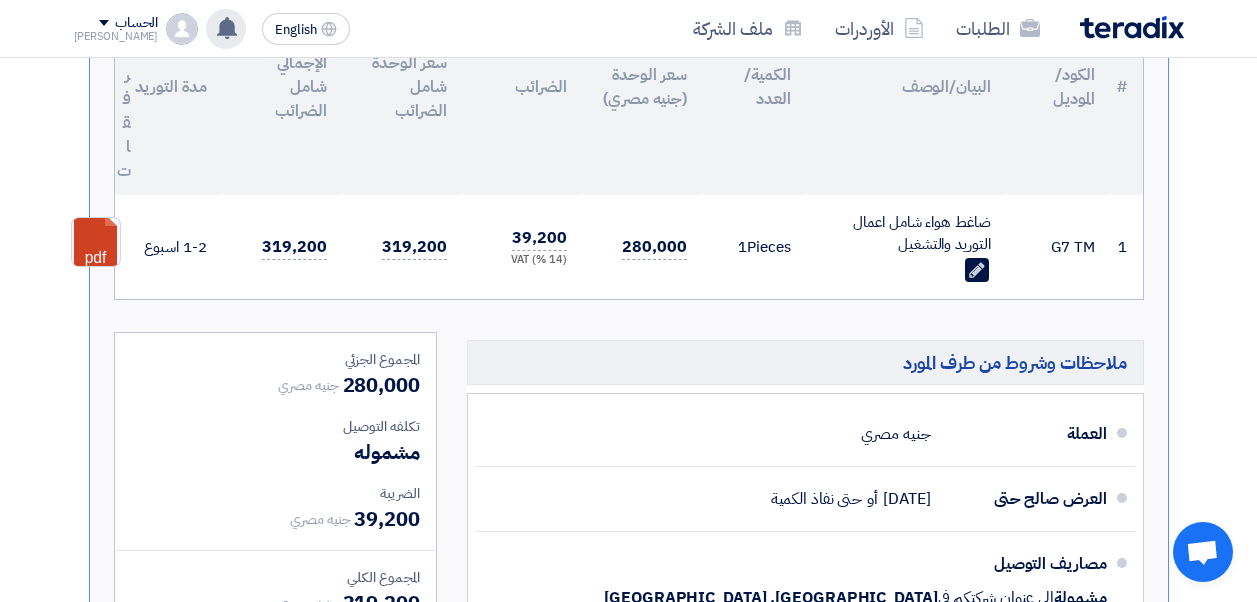 click on "عرض سعرك لطلب Supply Of Air compressor issue CFC لم يعد الان تنافسي
1 minutes ago
أظهر كل الاشعارات" 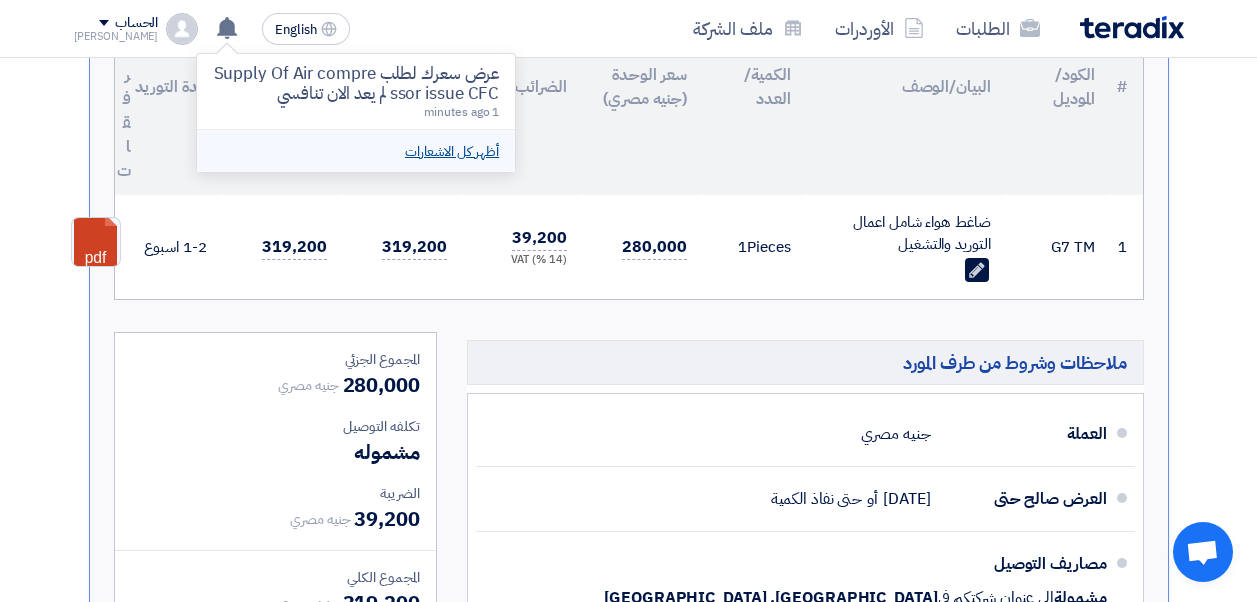 click on "أظهر كل الاشعارات" 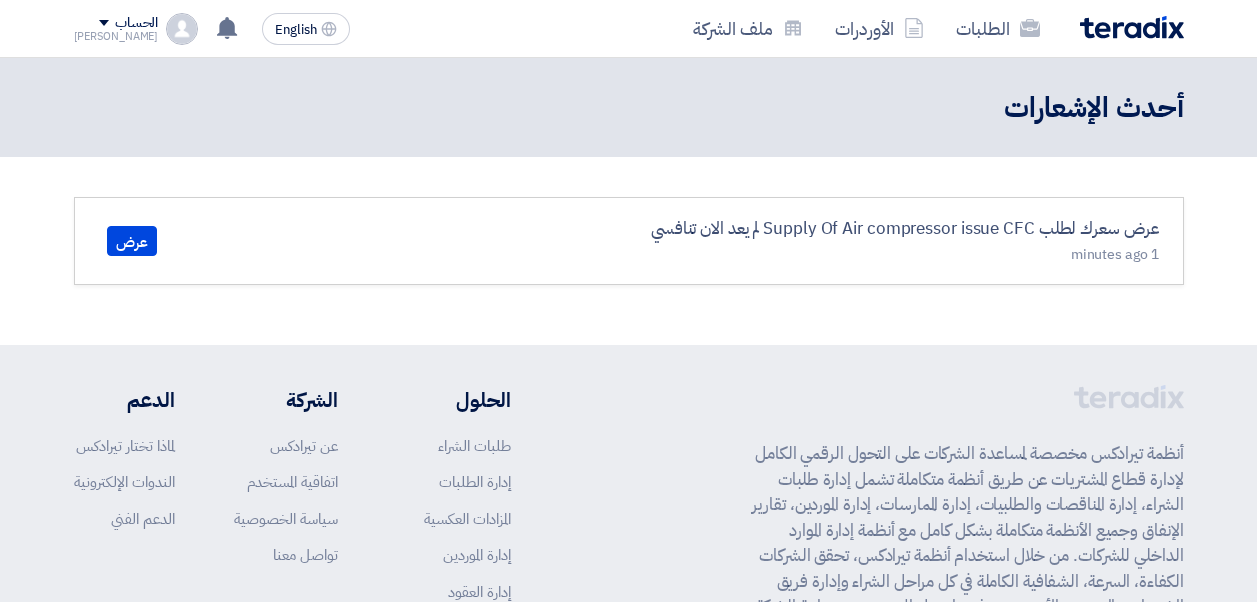 scroll, scrollTop: 0, scrollLeft: 0, axis: both 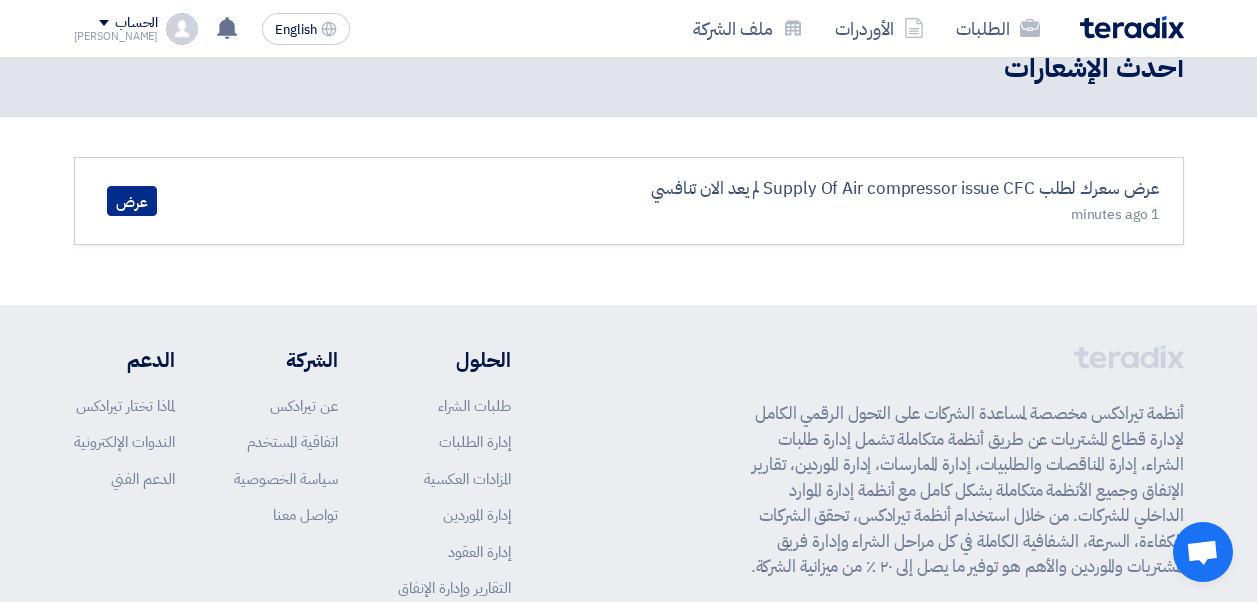 click on "عرض" 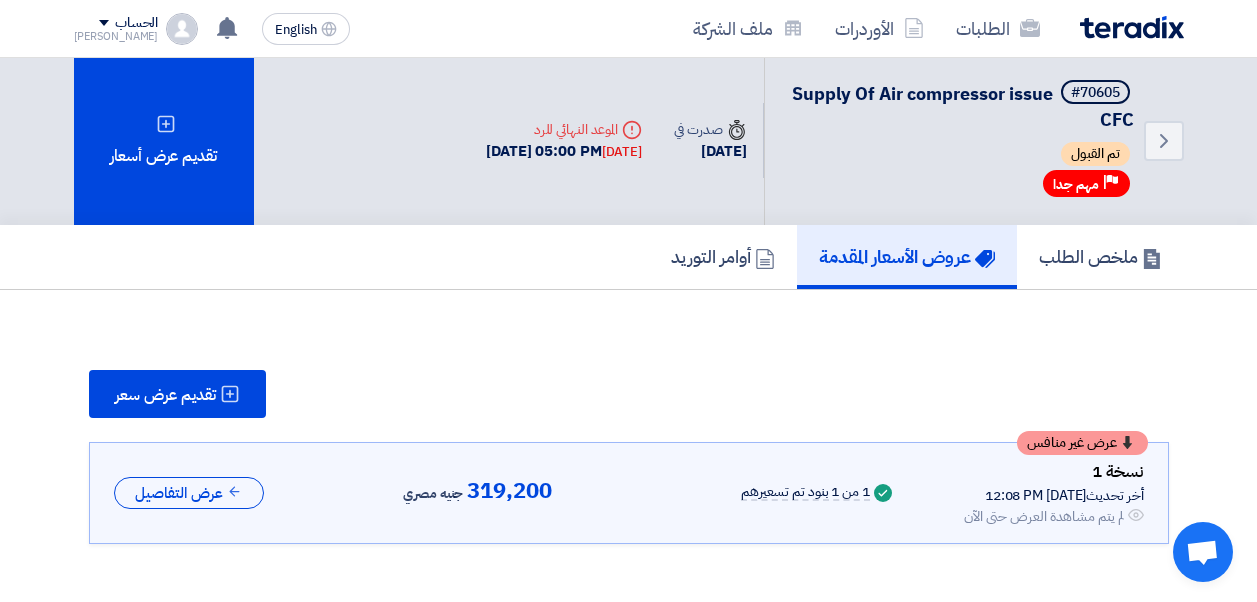 scroll, scrollTop: 0, scrollLeft: 0, axis: both 